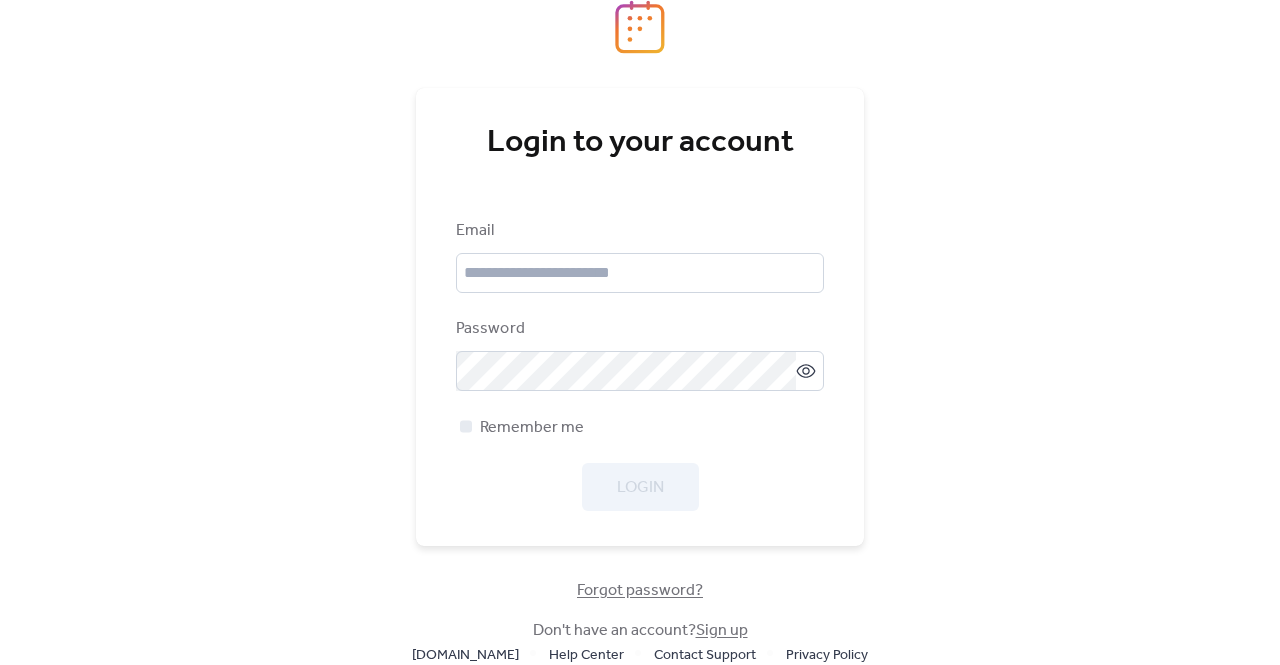 scroll, scrollTop: 0, scrollLeft: 0, axis: both 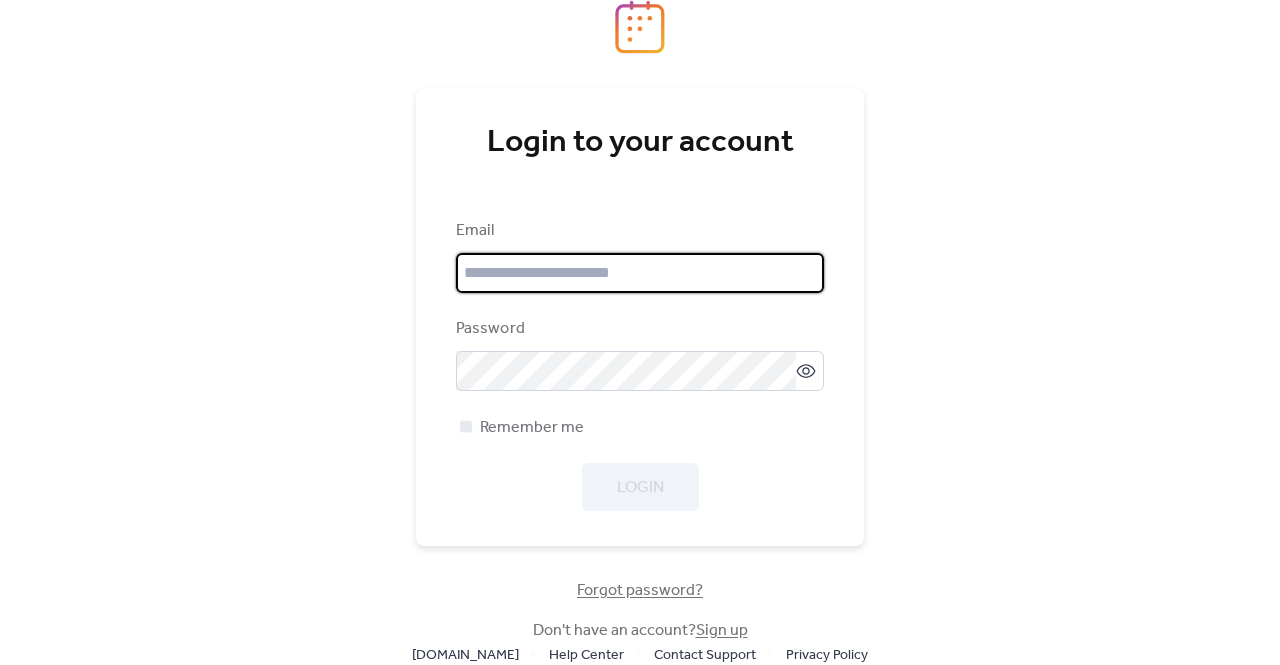 click at bounding box center [640, 273] 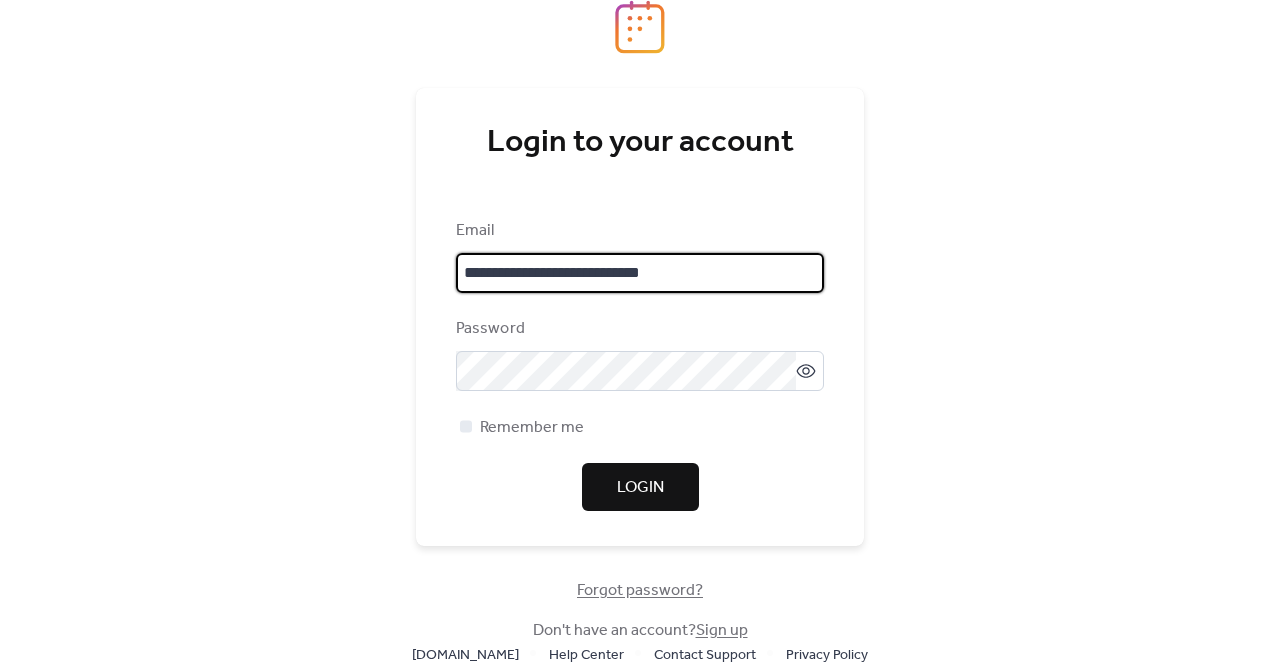 type on "**********" 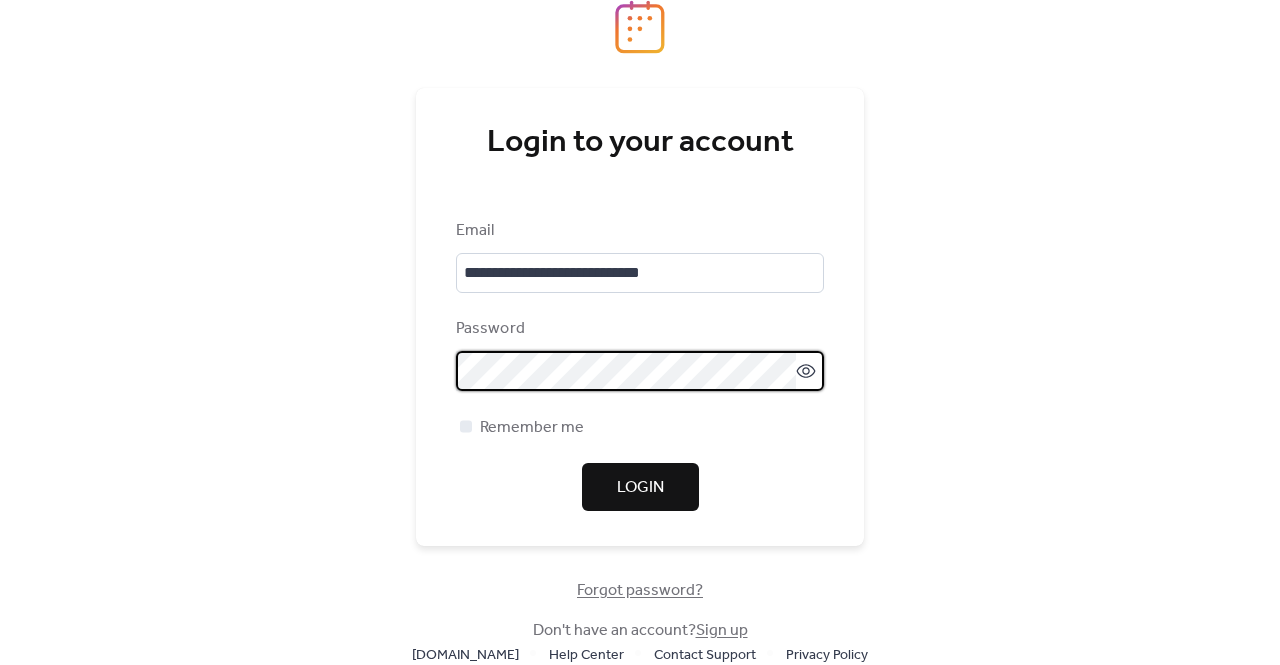 click on "Login" at bounding box center [640, 488] 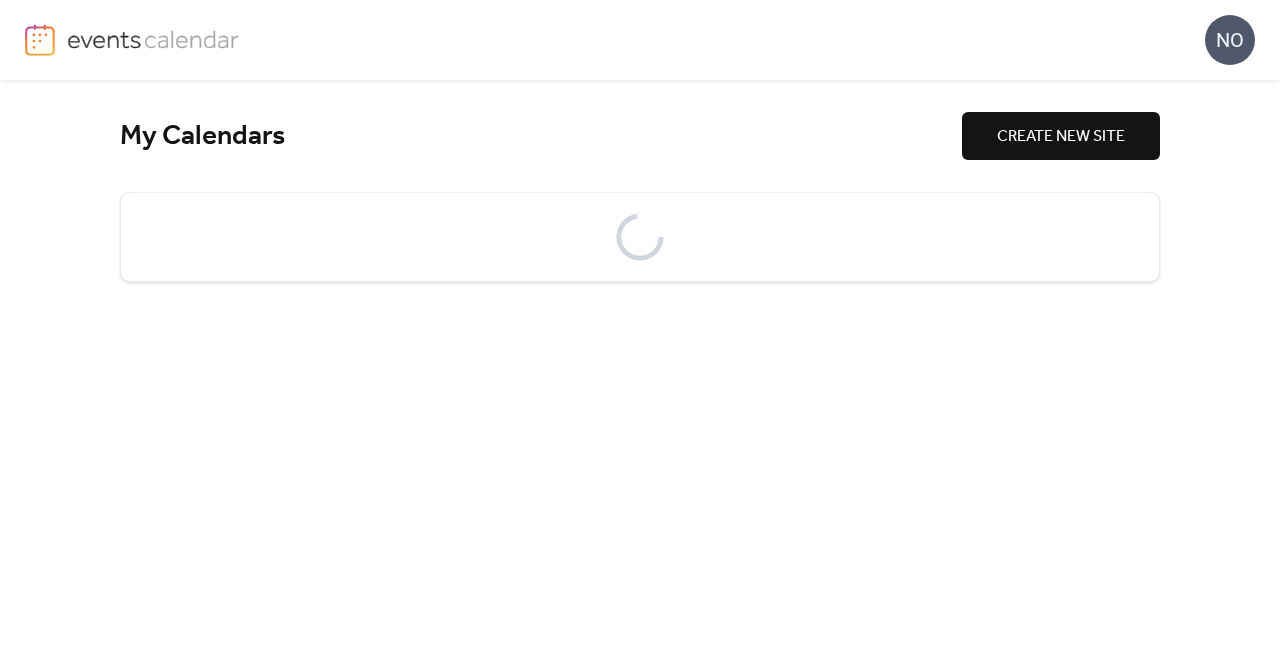 scroll, scrollTop: 0, scrollLeft: 0, axis: both 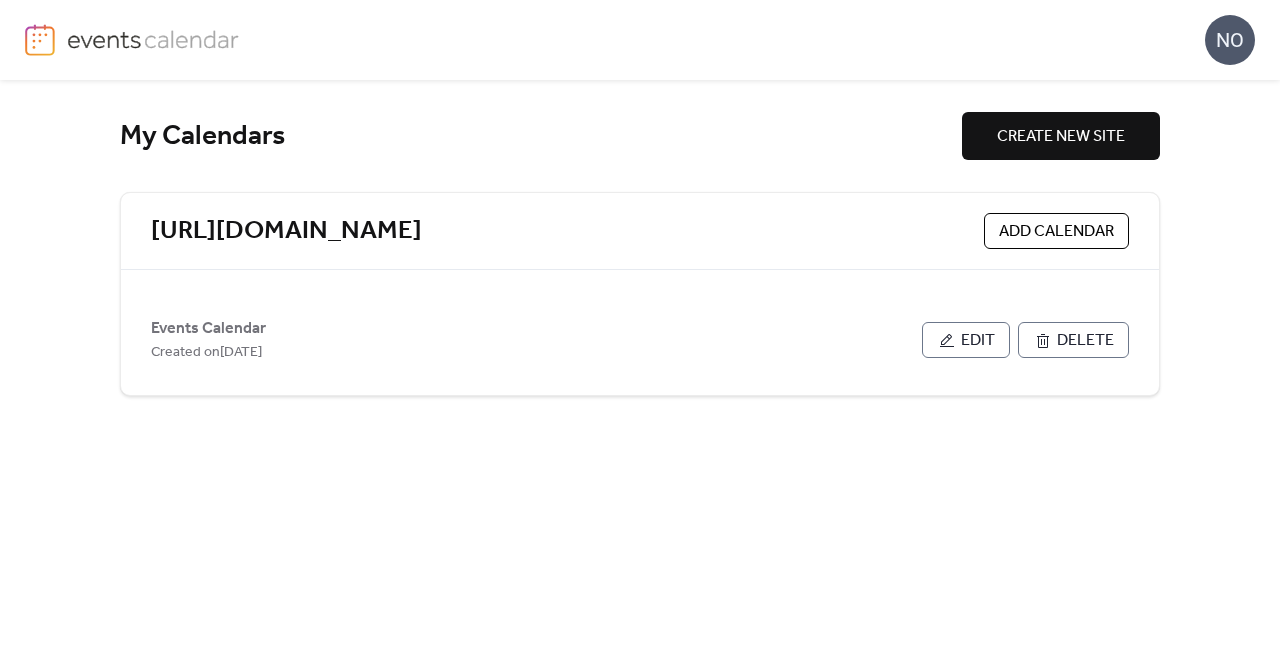 click on "Add Calendar" at bounding box center [1056, 232] 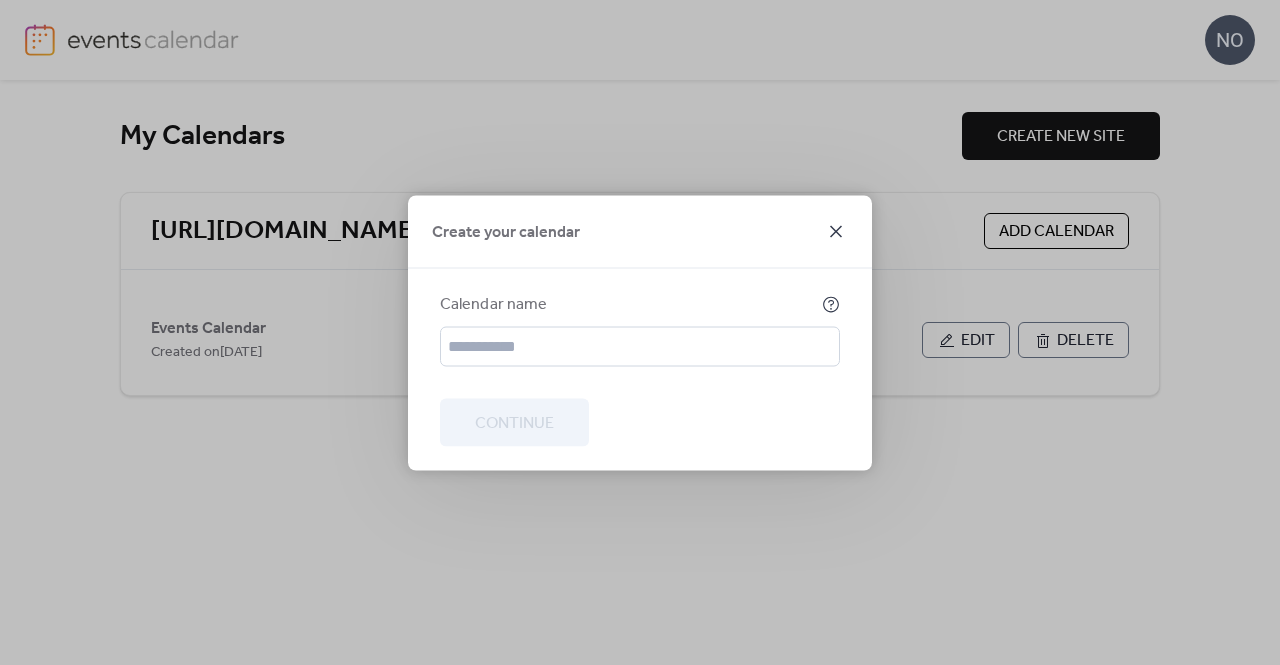 click 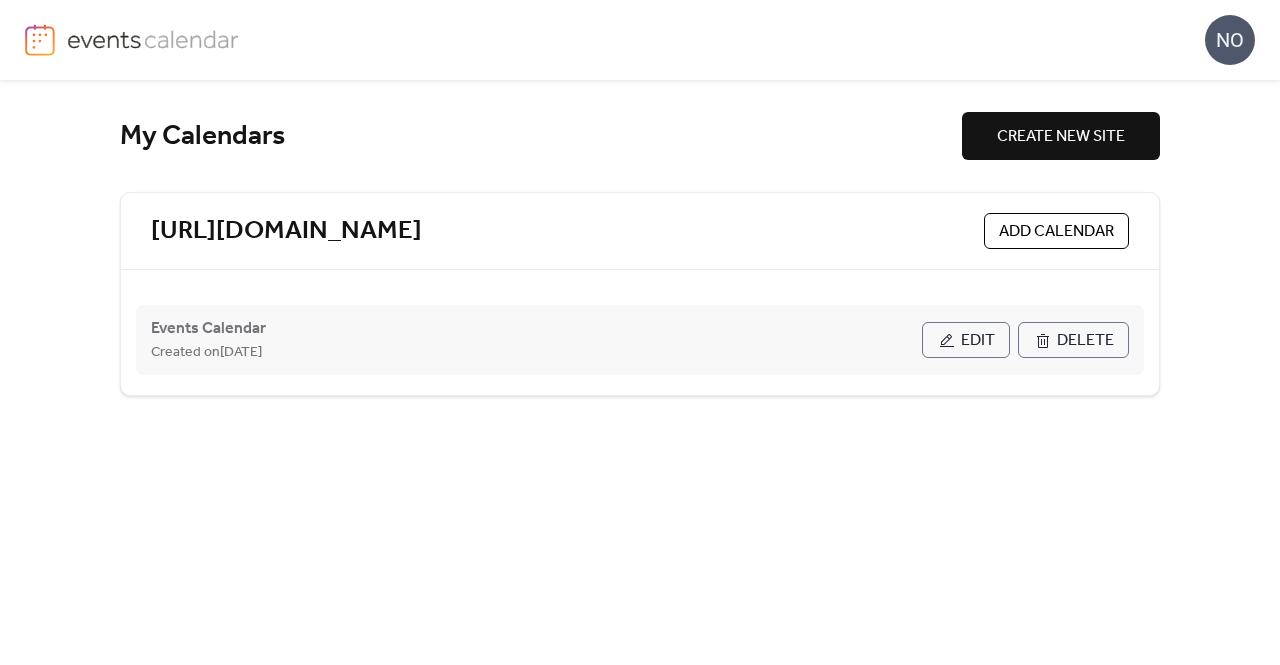 click on "Edit" at bounding box center [978, 341] 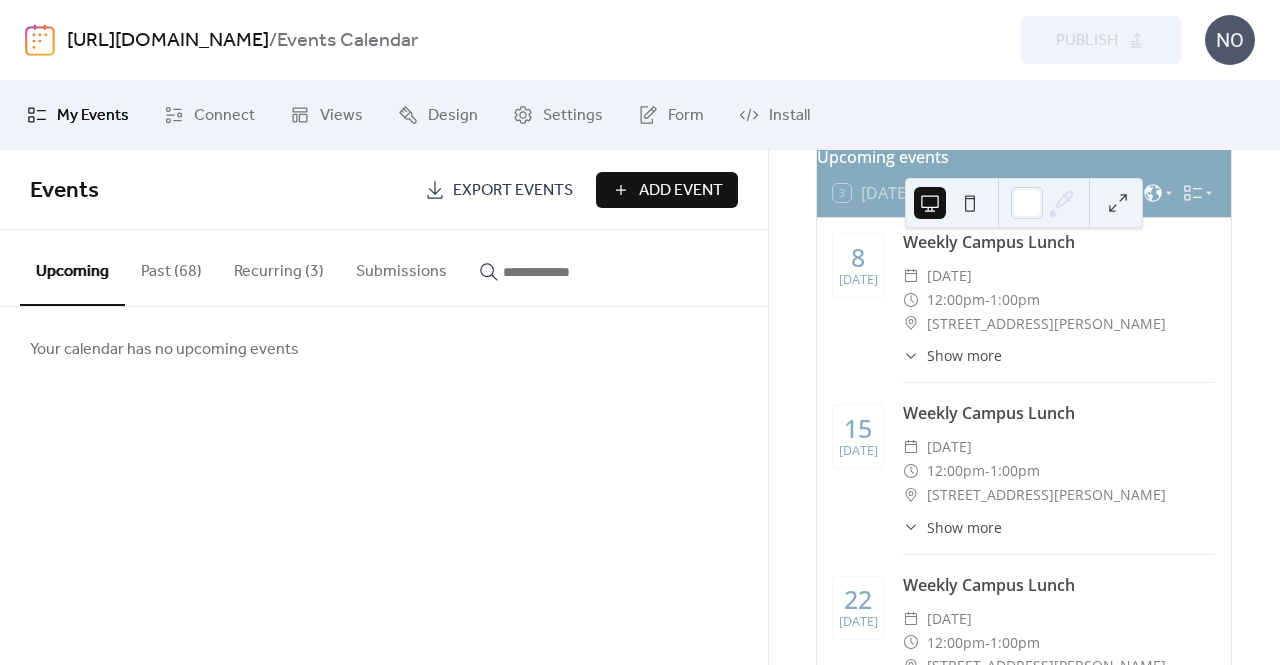 scroll, scrollTop: 0, scrollLeft: 0, axis: both 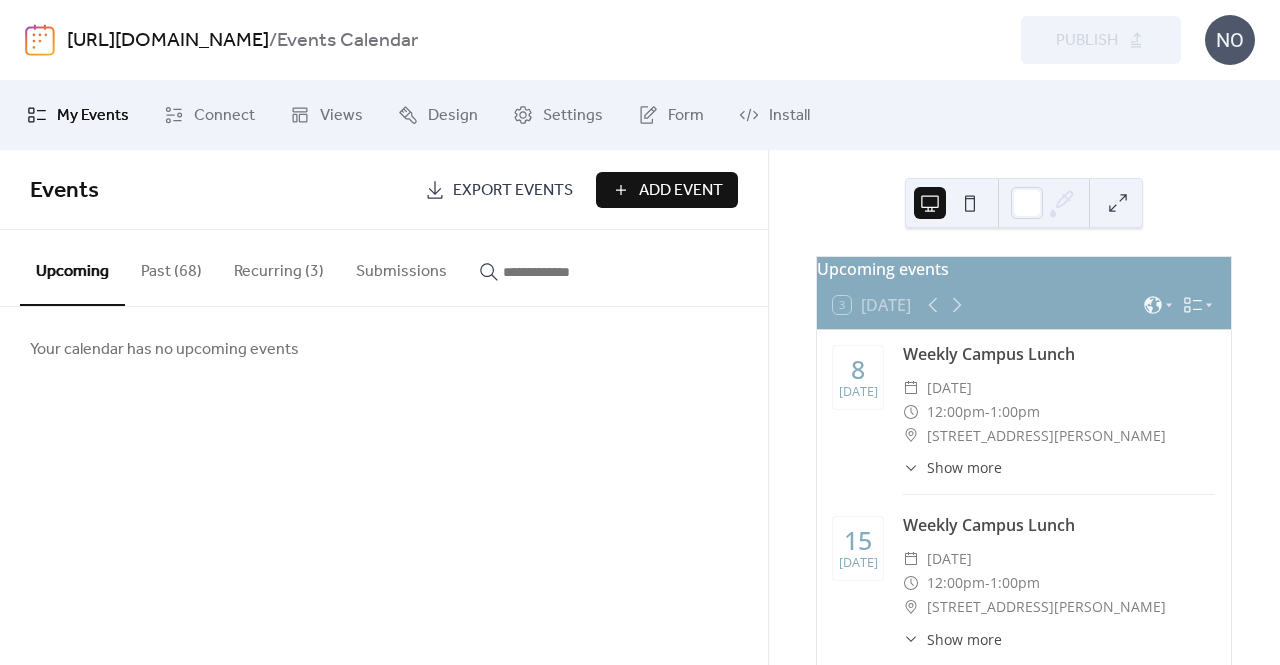 click on "Past  (68)" at bounding box center (171, 267) 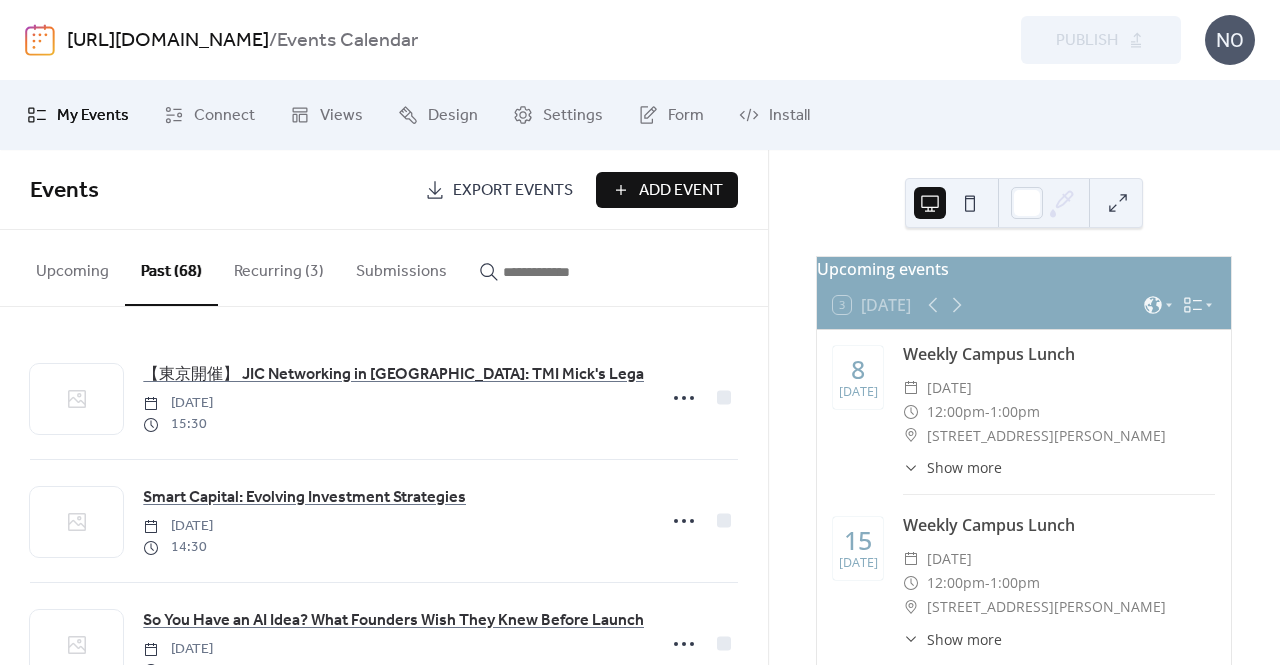 click on "Upcoming" at bounding box center [72, 267] 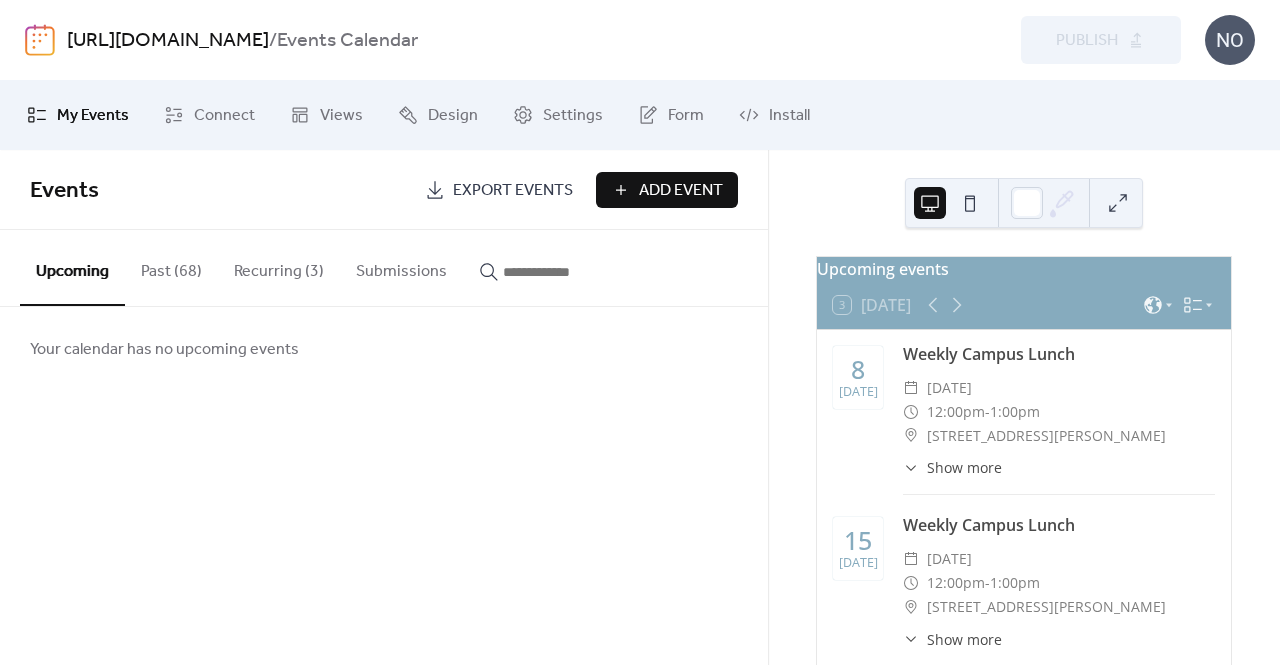 click on "Add Event" at bounding box center [681, 191] 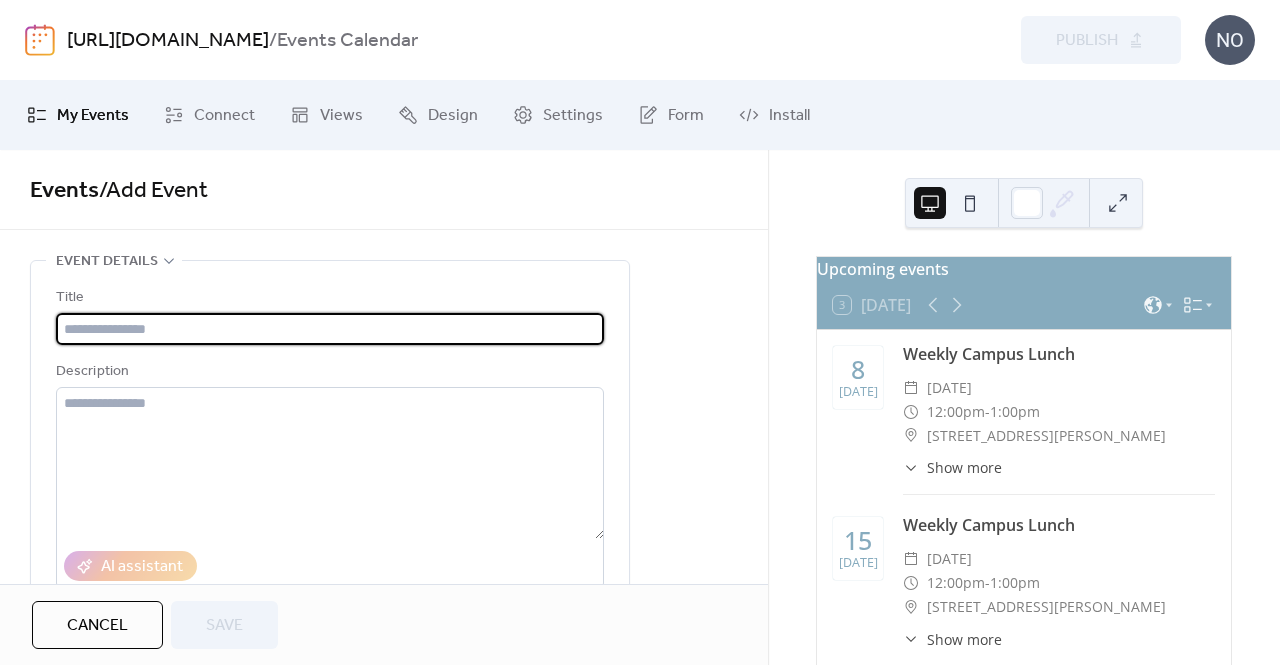 paste on "**********" 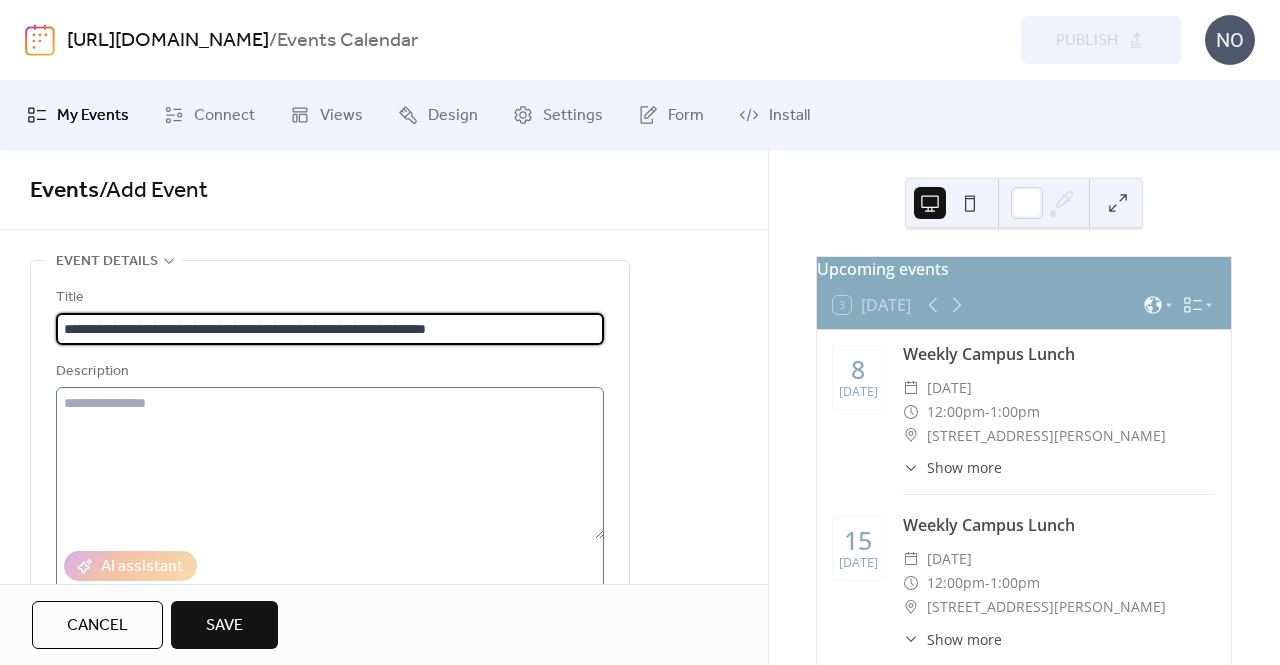 type on "**********" 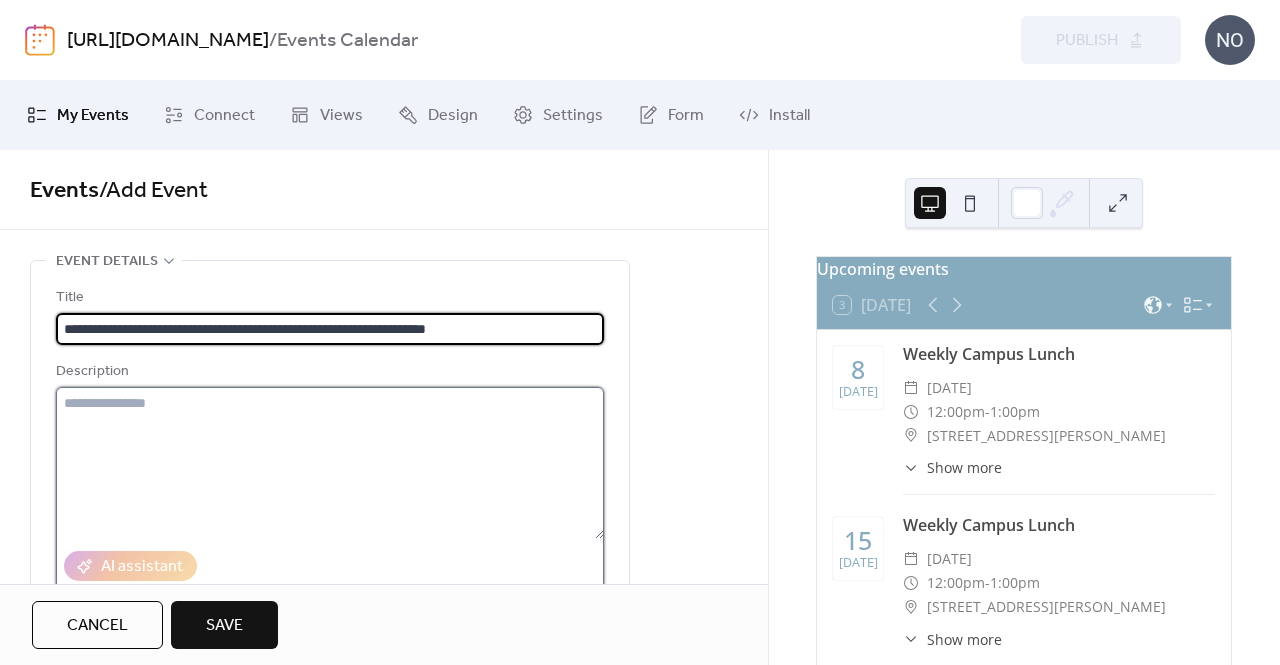 click at bounding box center (330, 463) 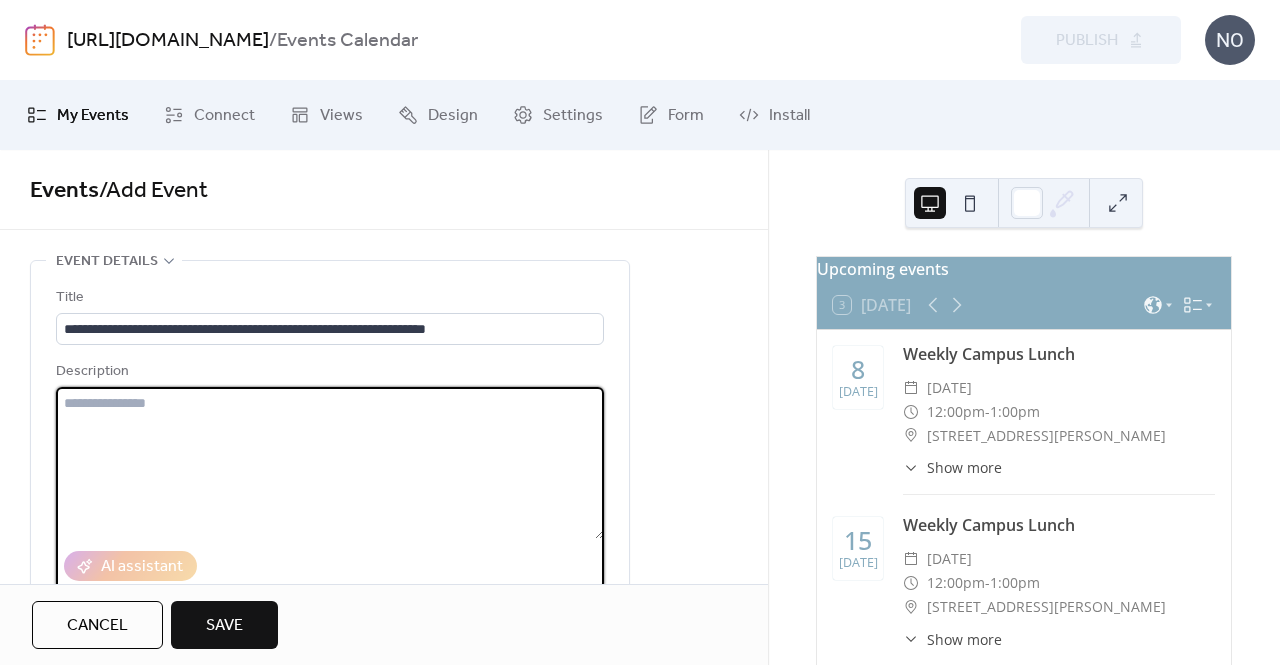 click at bounding box center [330, 463] 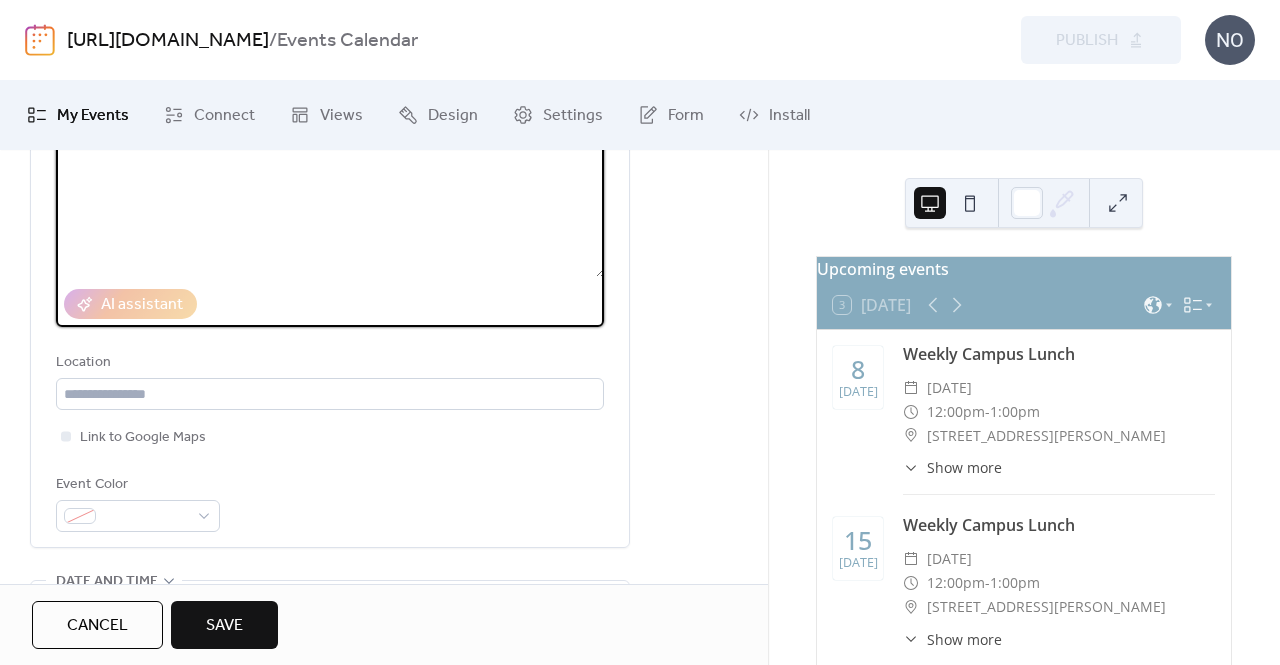 scroll, scrollTop: 400, scrollLeft: 0, axis: vertical 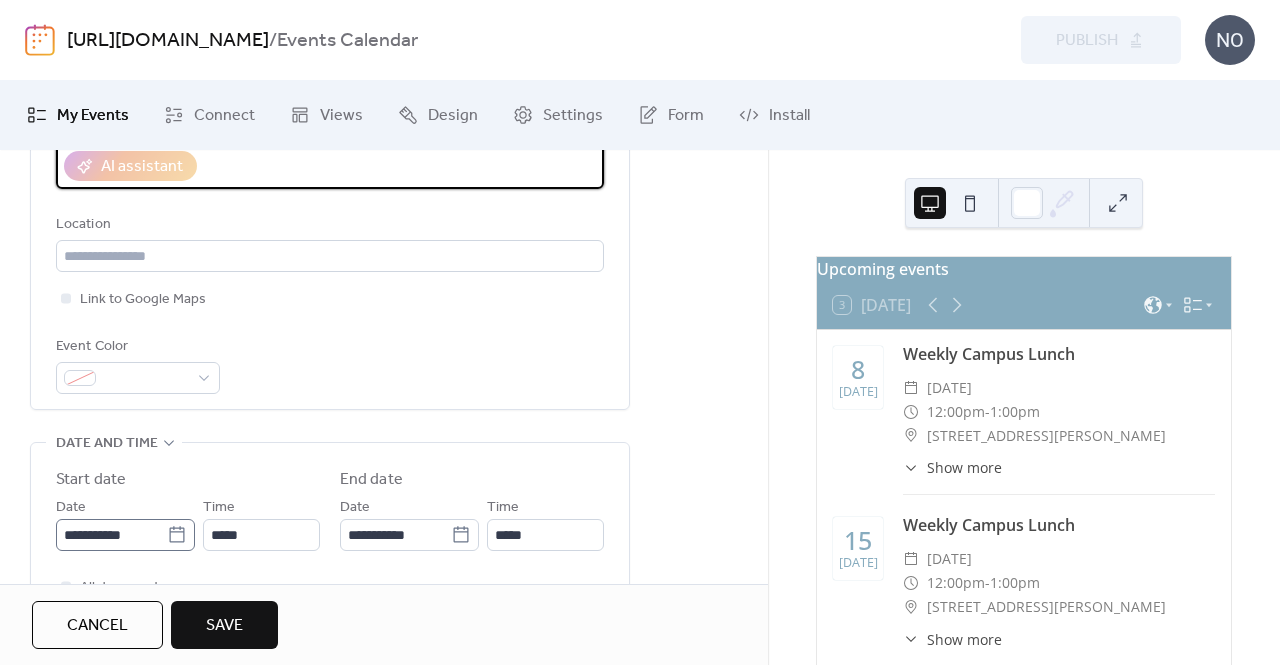 type on "**********" 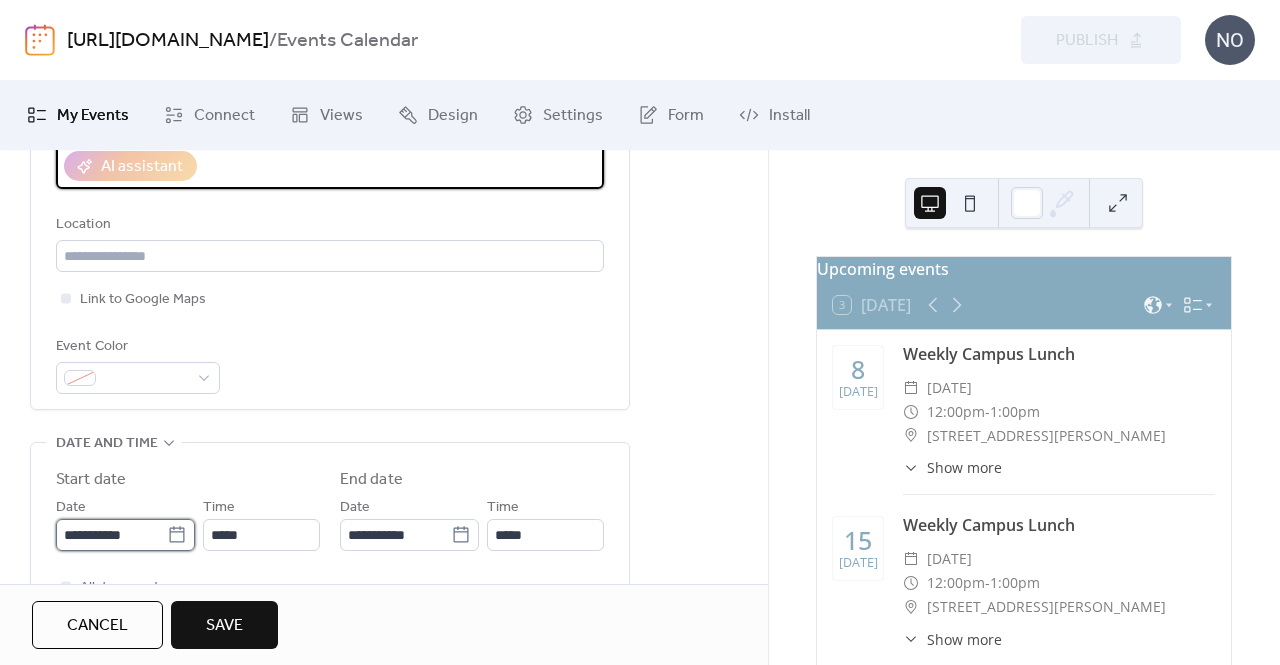click on "**********" at bounding box center [111, 535] 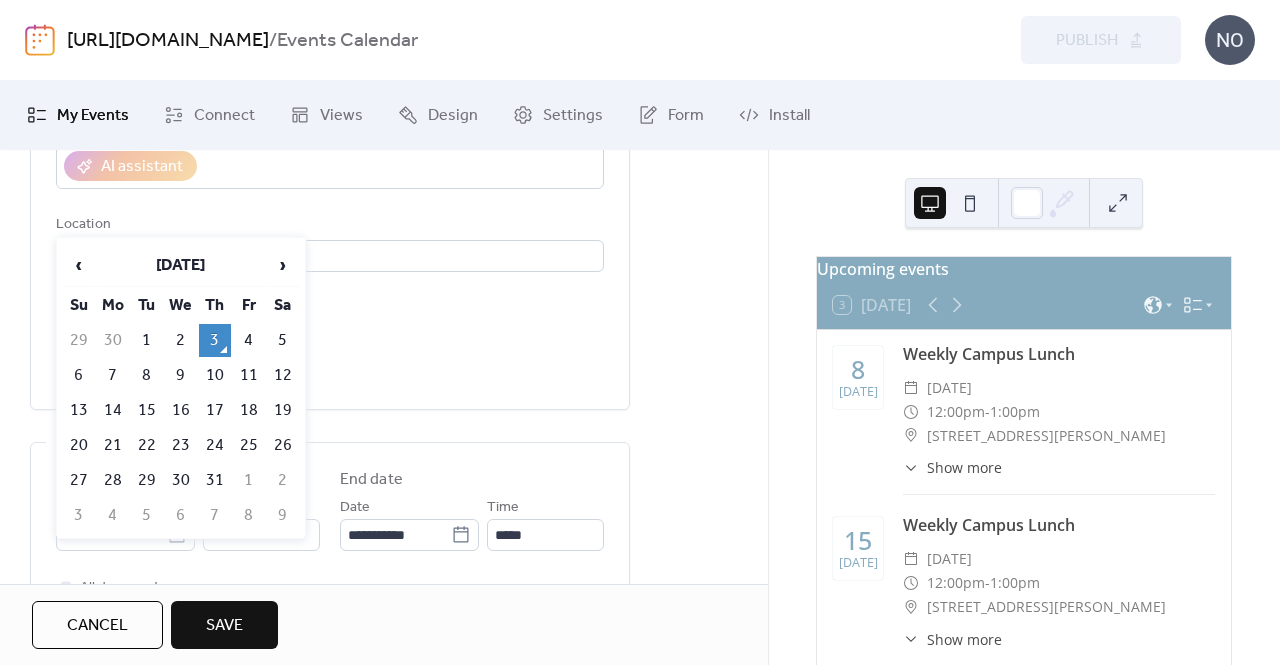 click on "10" at bounding box center (215, 375) 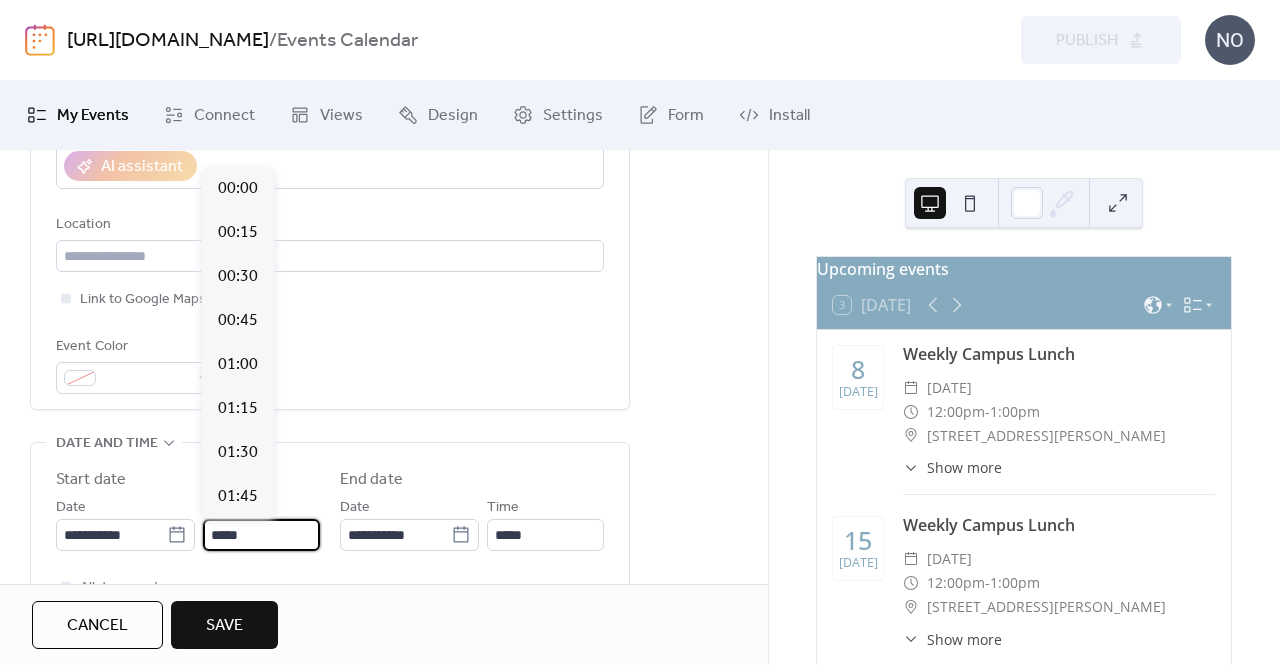 click on "*****" at bounding box center (261, 535) 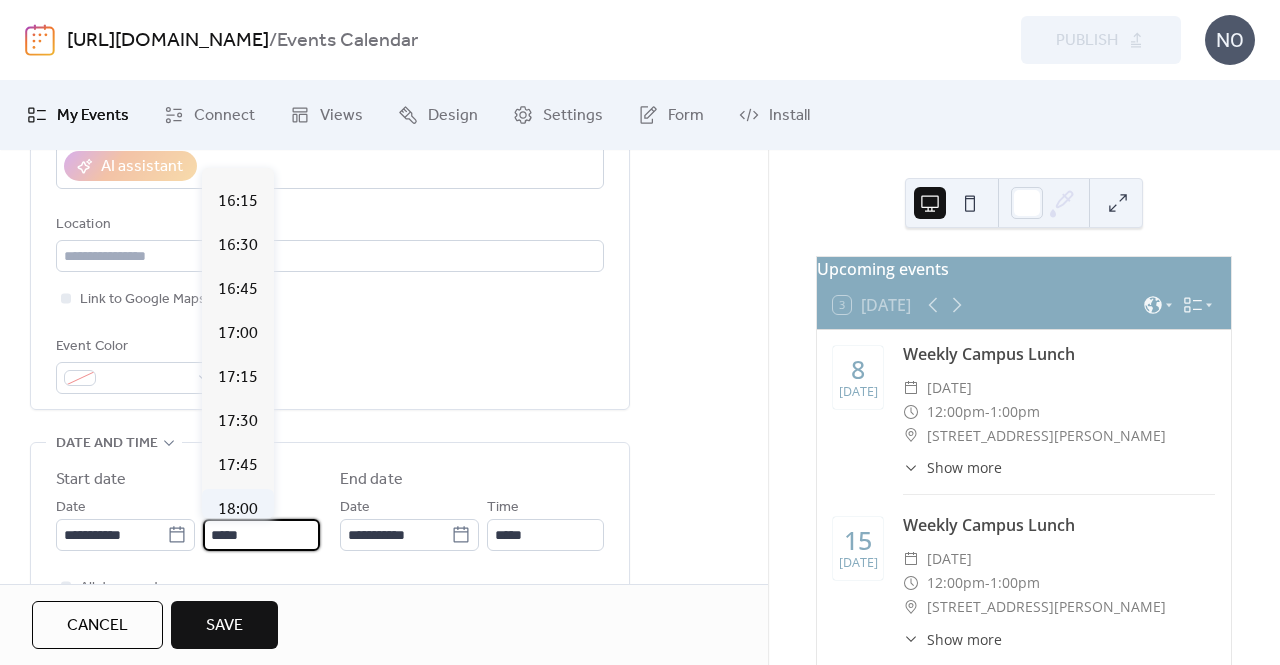 scroll, scrollTop: 2912, scrollLeft: 0, axis: vertical 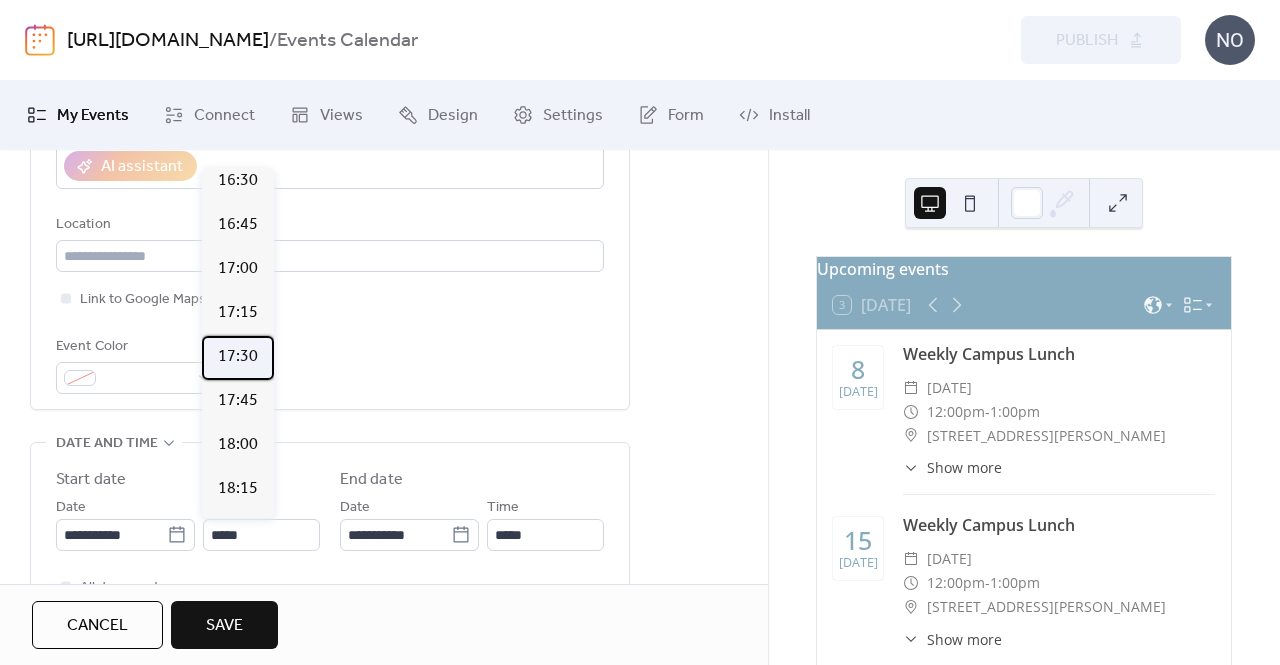 click on "17:30" at bounding box center (238, 357) 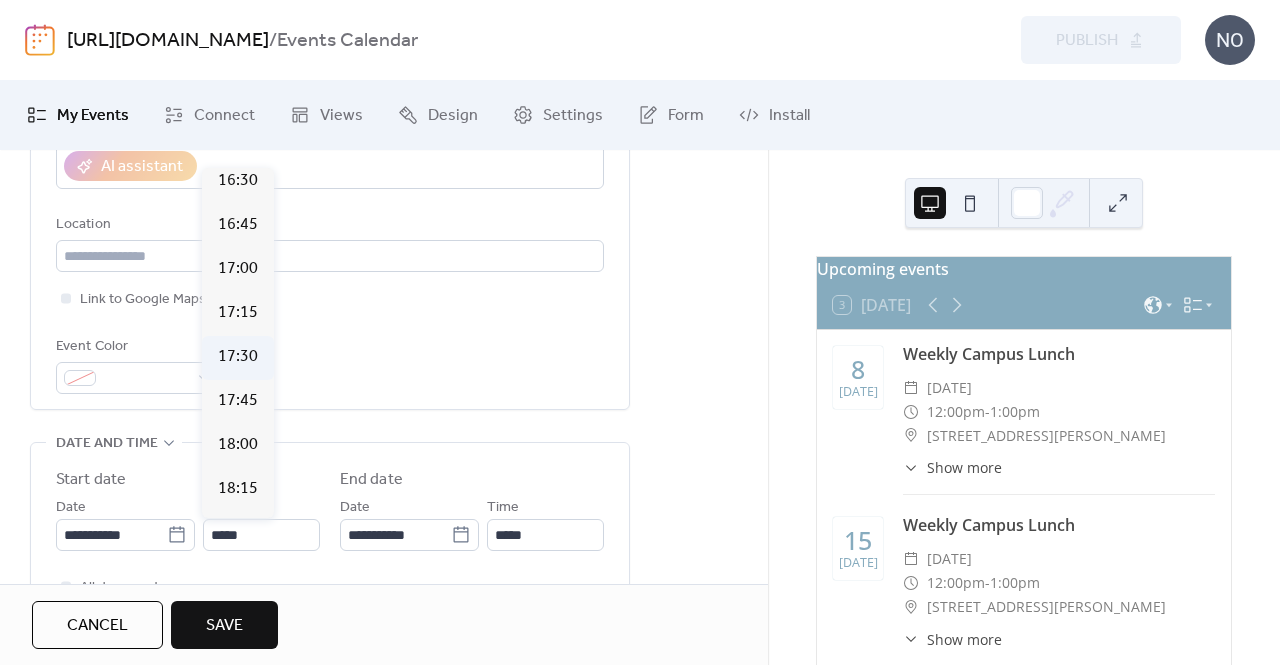 type on "*****" 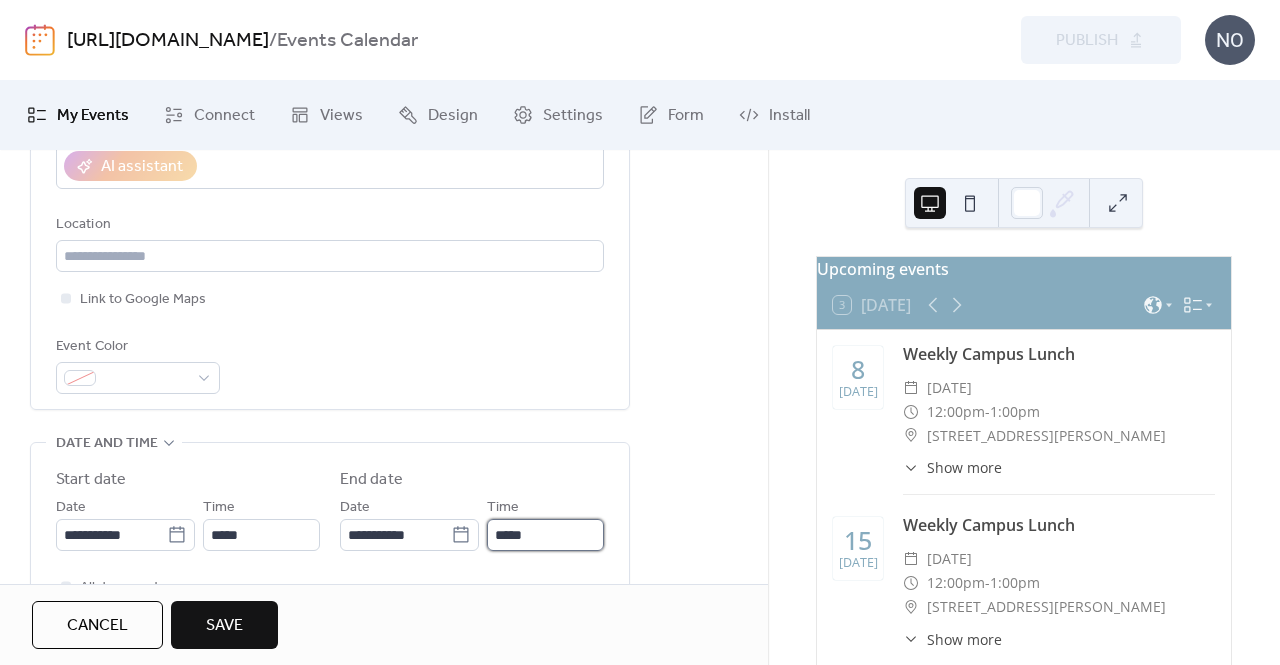 click on "*****" at bounding box center [545, 535] 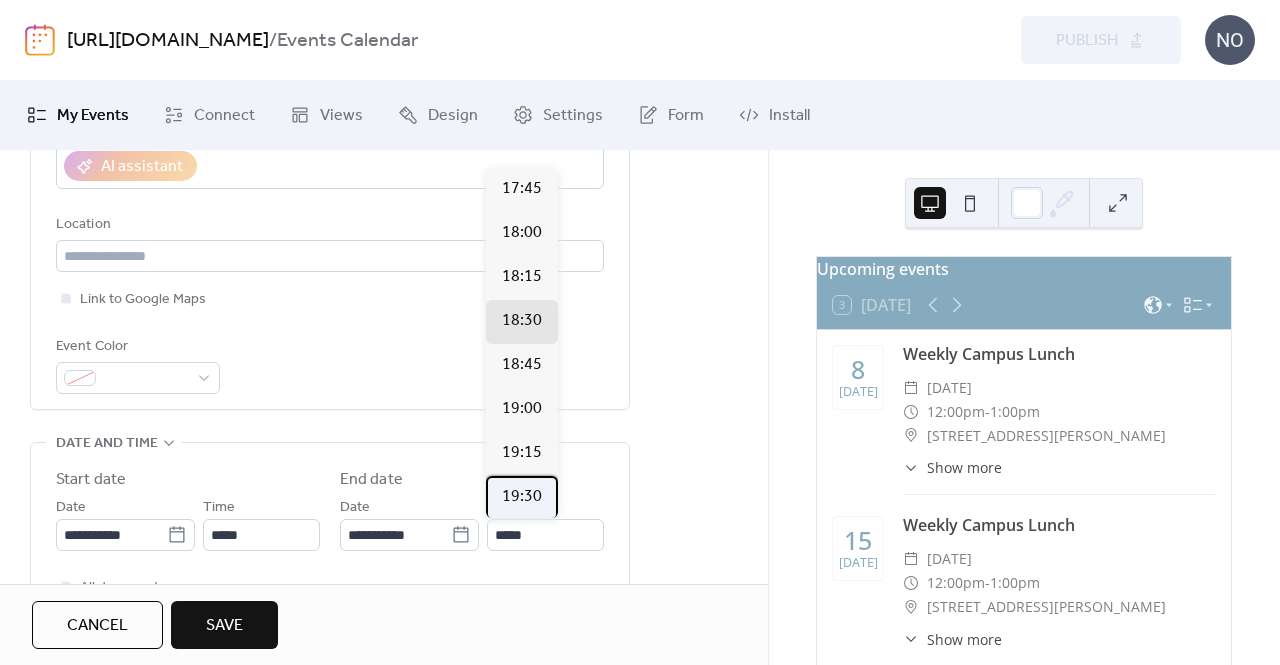 click on "19:30" at bounding box center (522, 497) 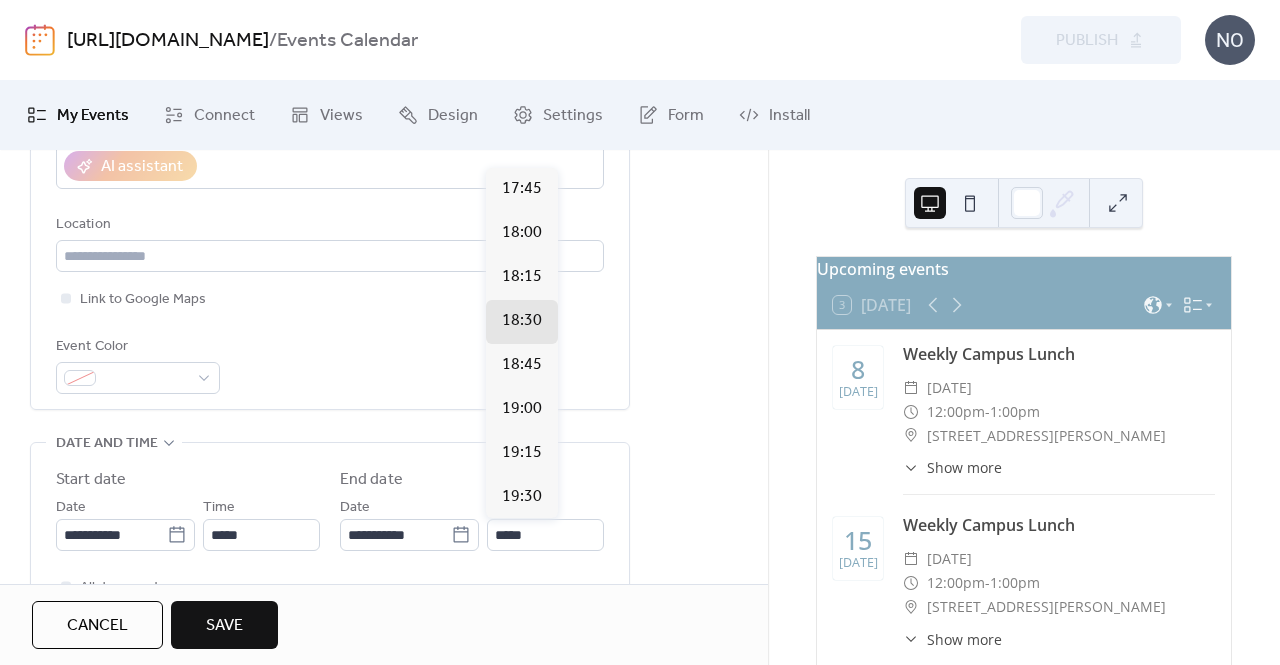 type on "*****" 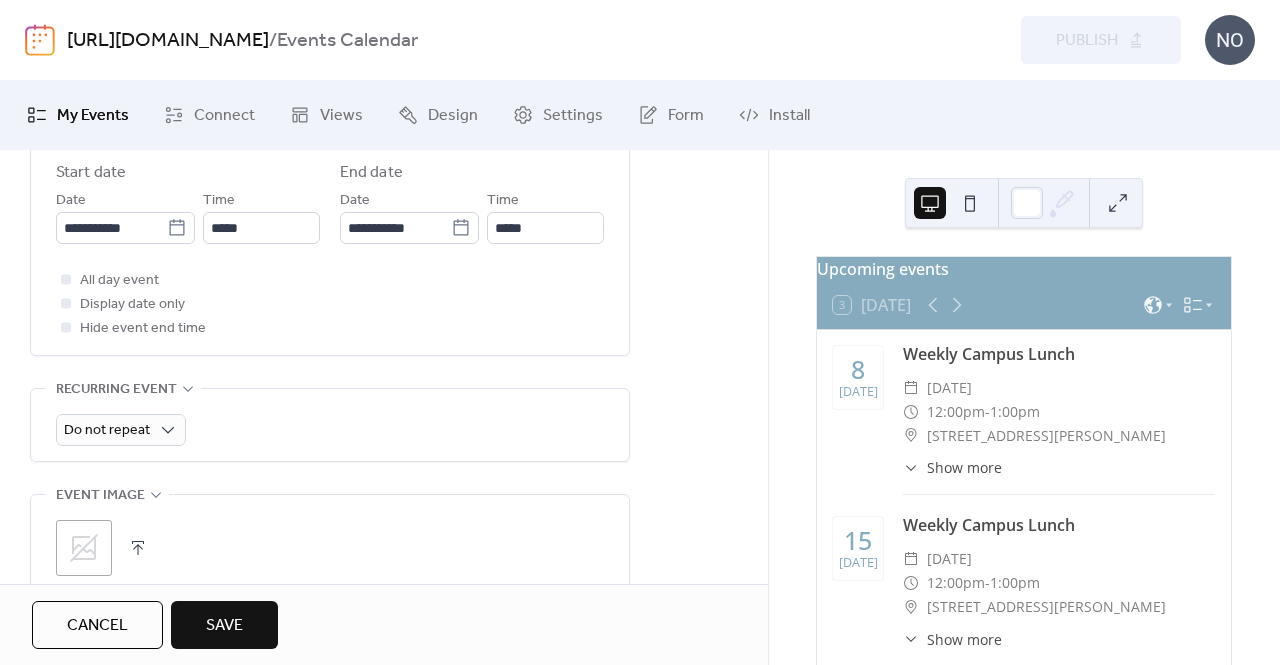 scroll, scrollTop: 800, scrollLeft: 0, axis: vertical 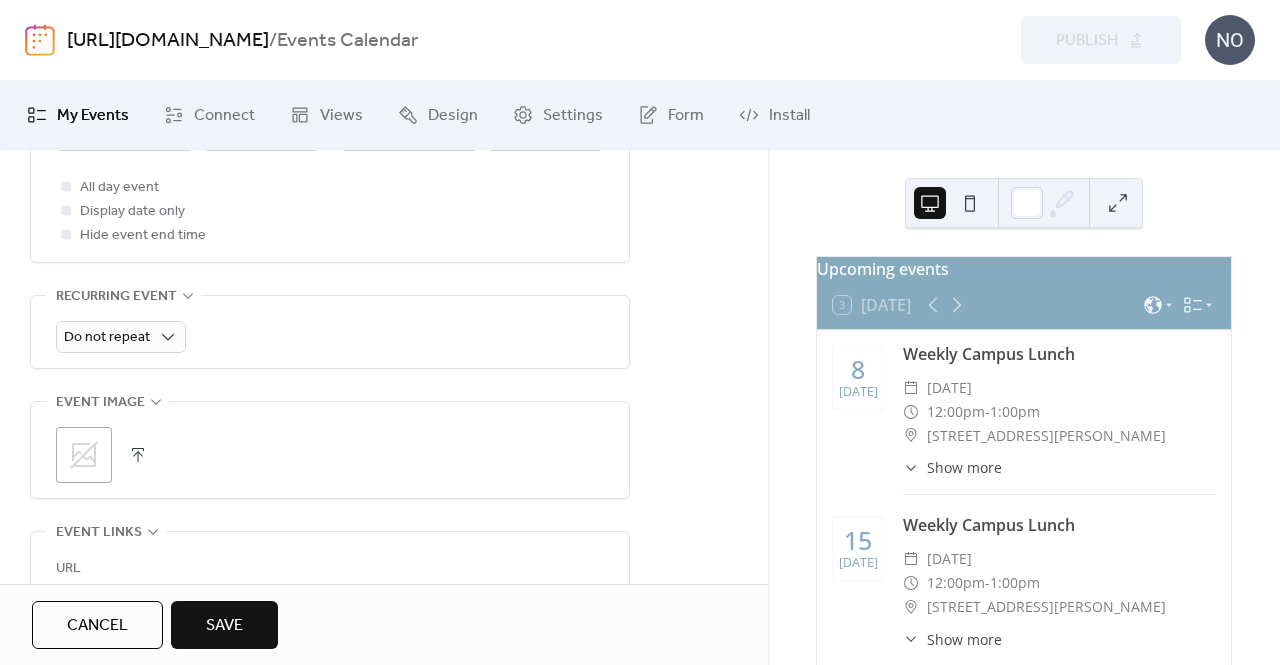 click on "Save" at bounding box center [224, 626] 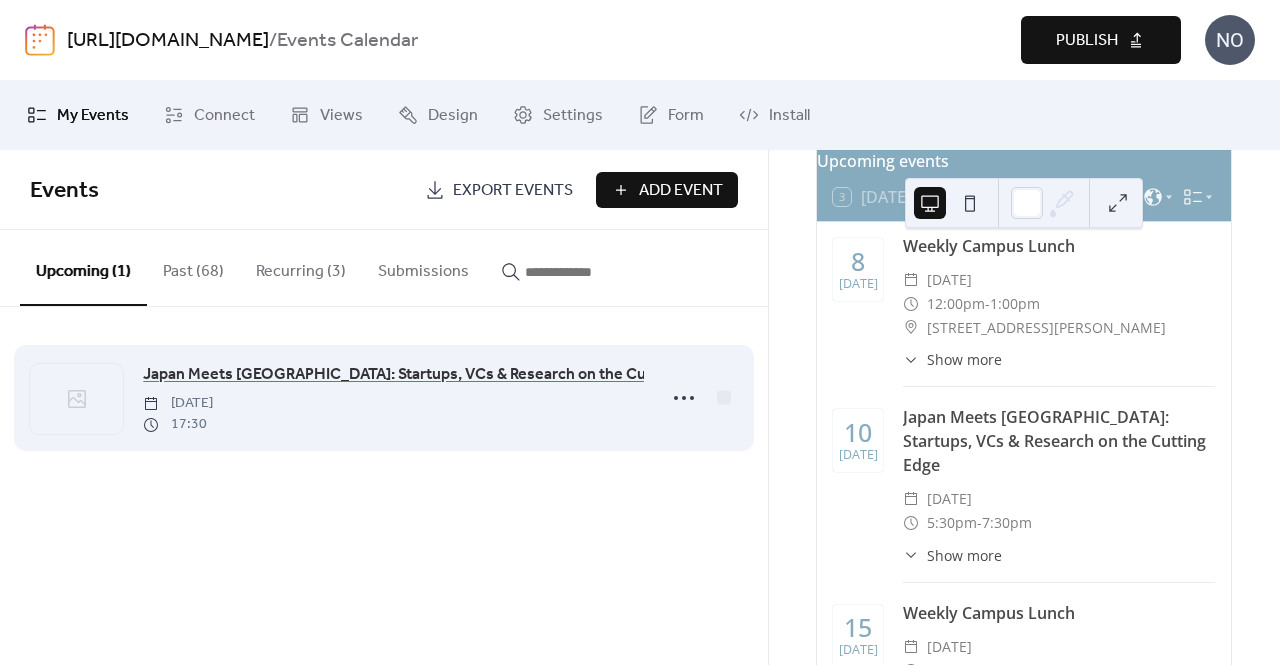 scroll, scrollTop: 200, scrollLeft: 0, axis: vertical 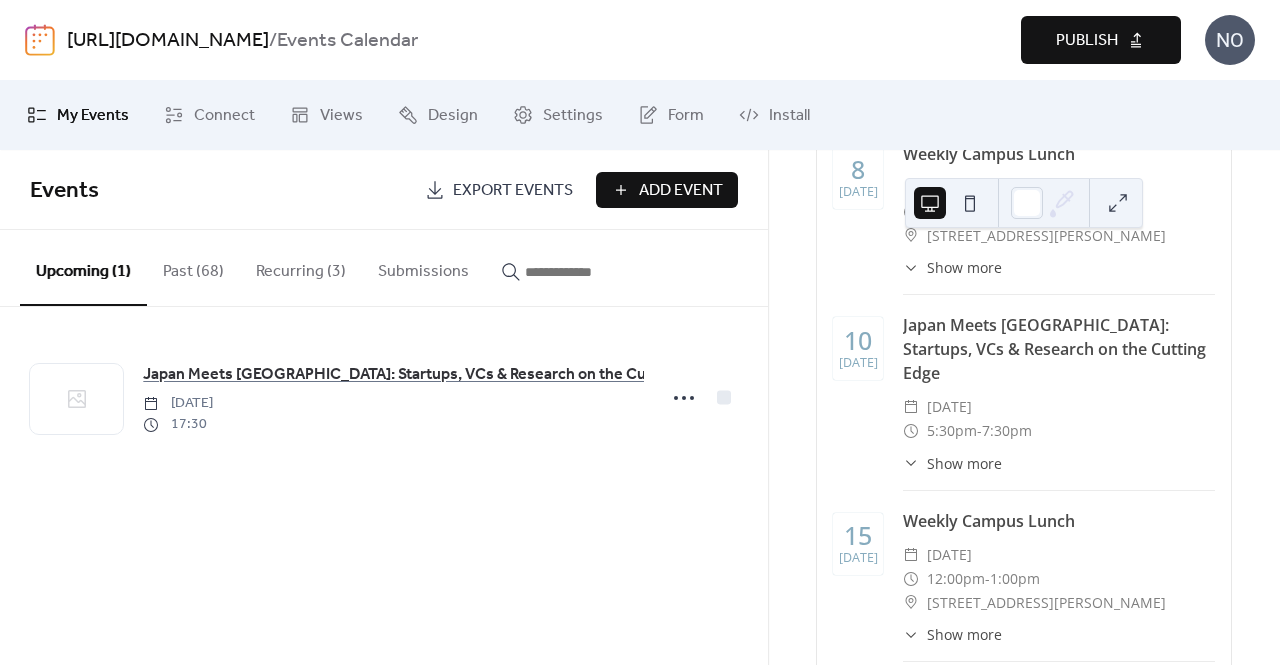 click on "Past  (68)" at bounding box center (193, 267) 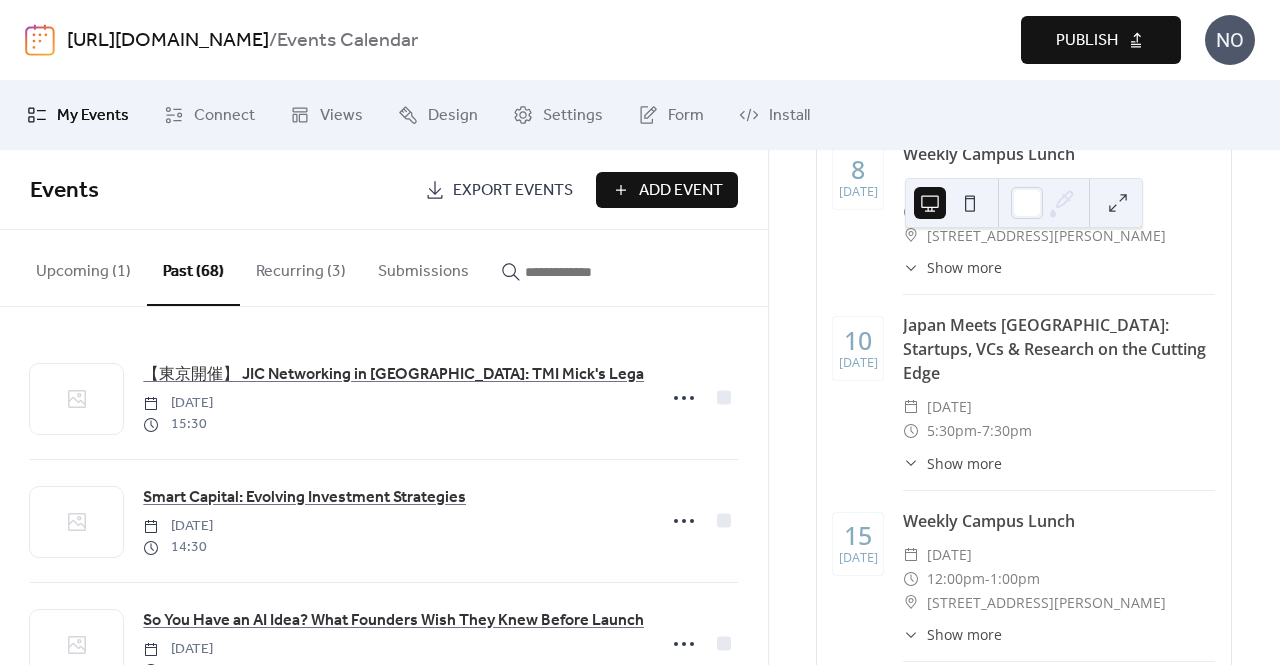 click on "Upcoming  (1)" at bounding box center (83, 267) 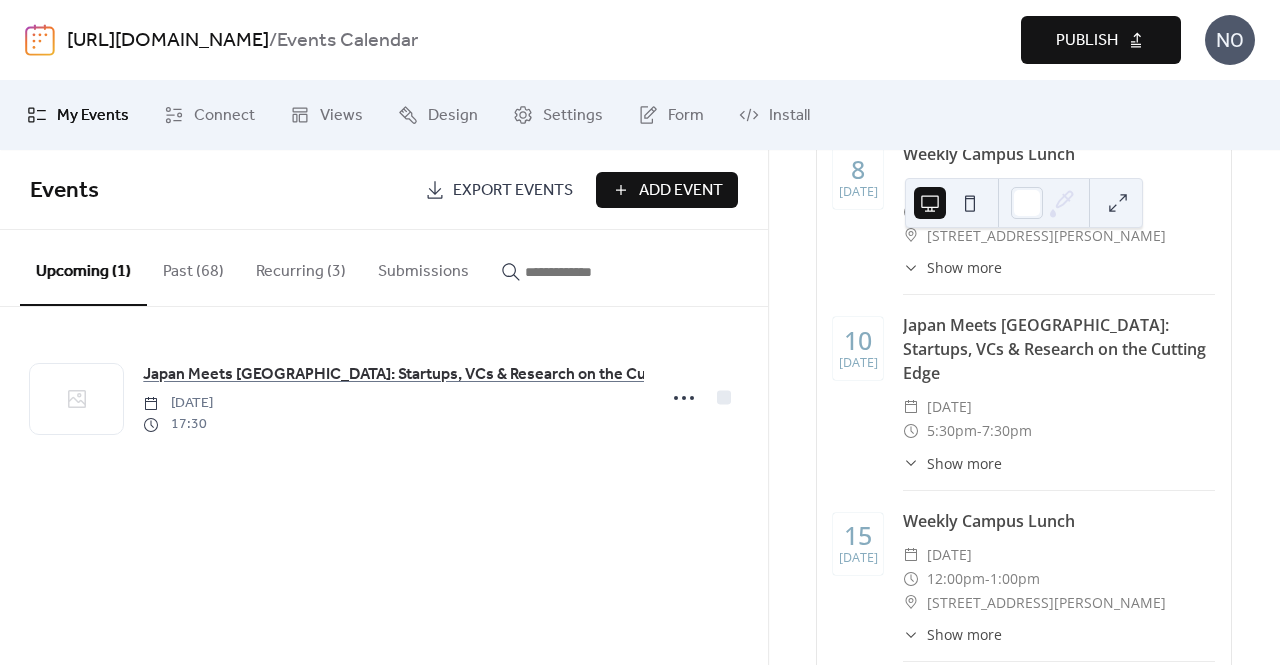 click on "Past  (68)" at bounding box center [193, 267] 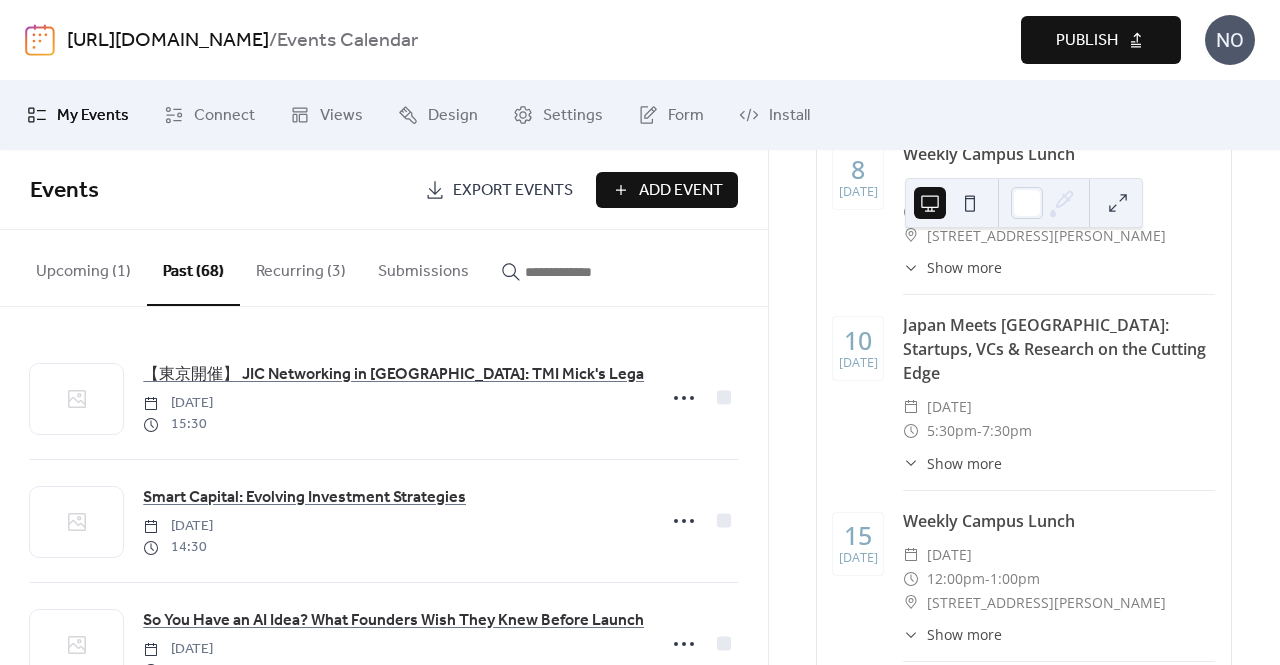 click on "Upcoming  (1)" at bounding box center (83, 267) 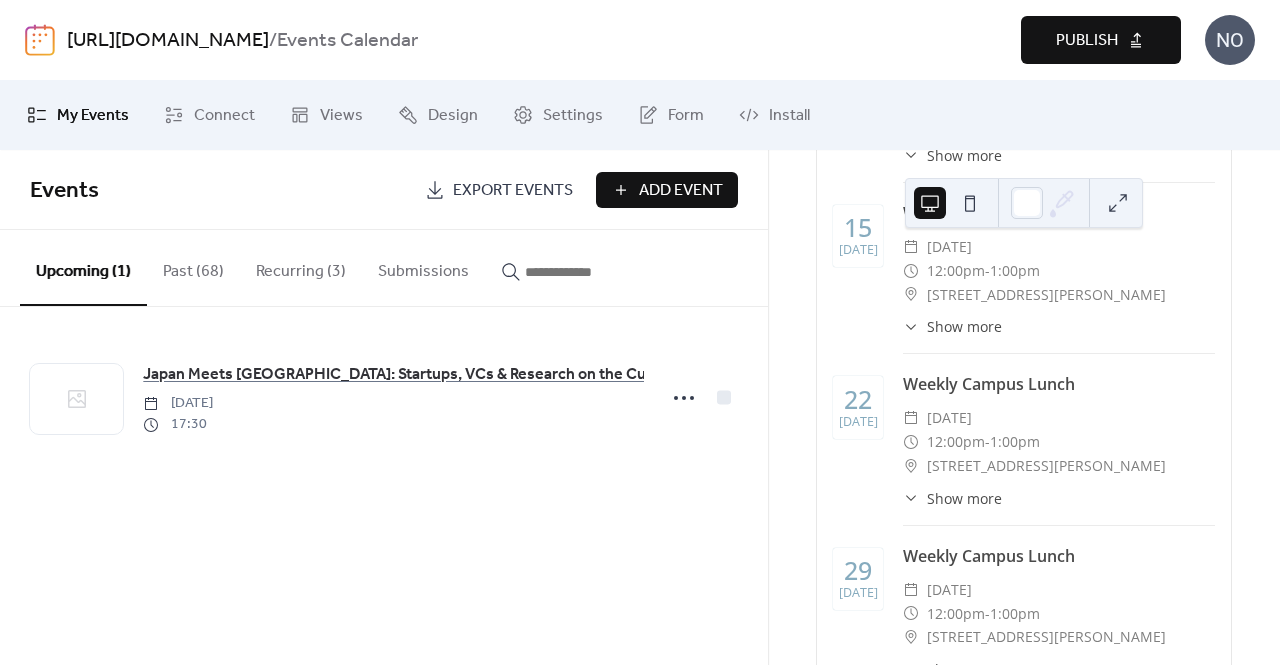 scroll, scrollTop: 700, scrollLeft: 0, axis: vertical 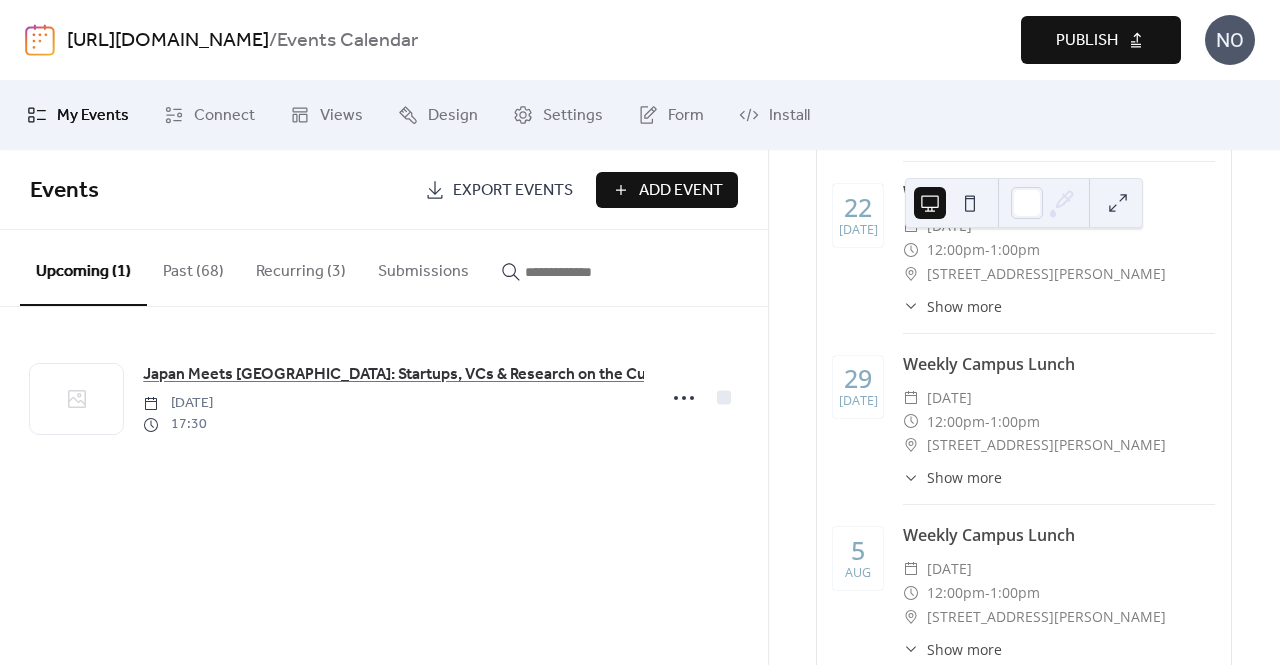 click on "Publish" at bounding box center [1087, 41] 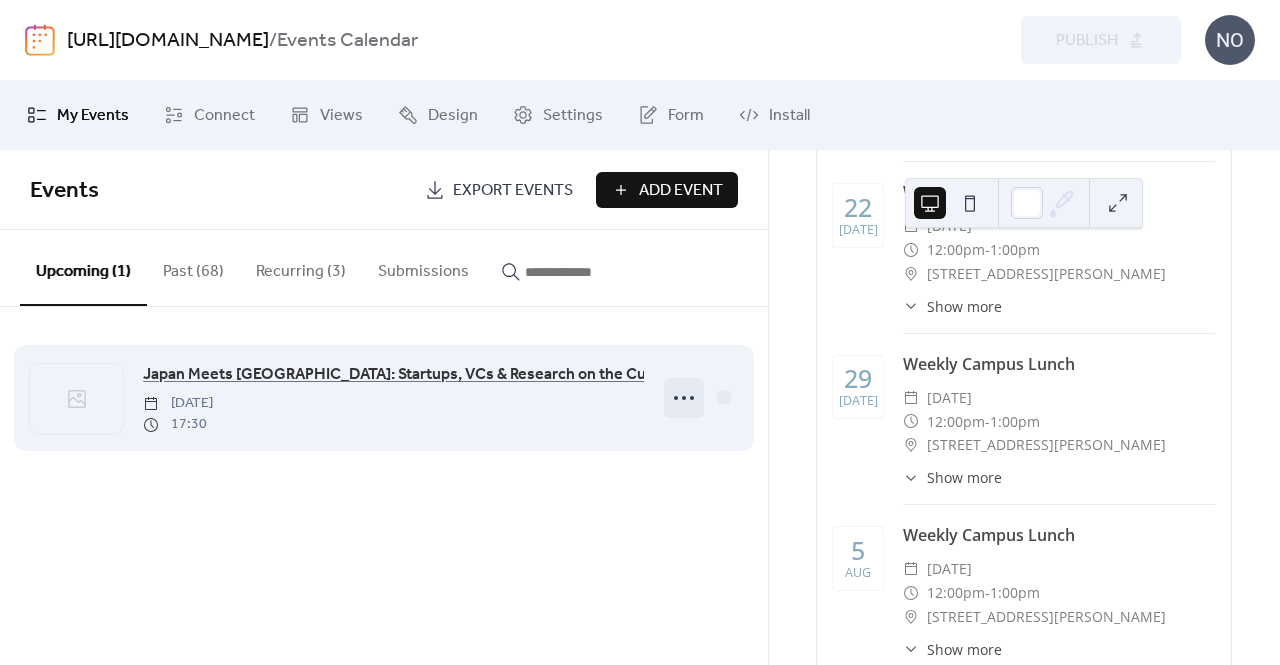click 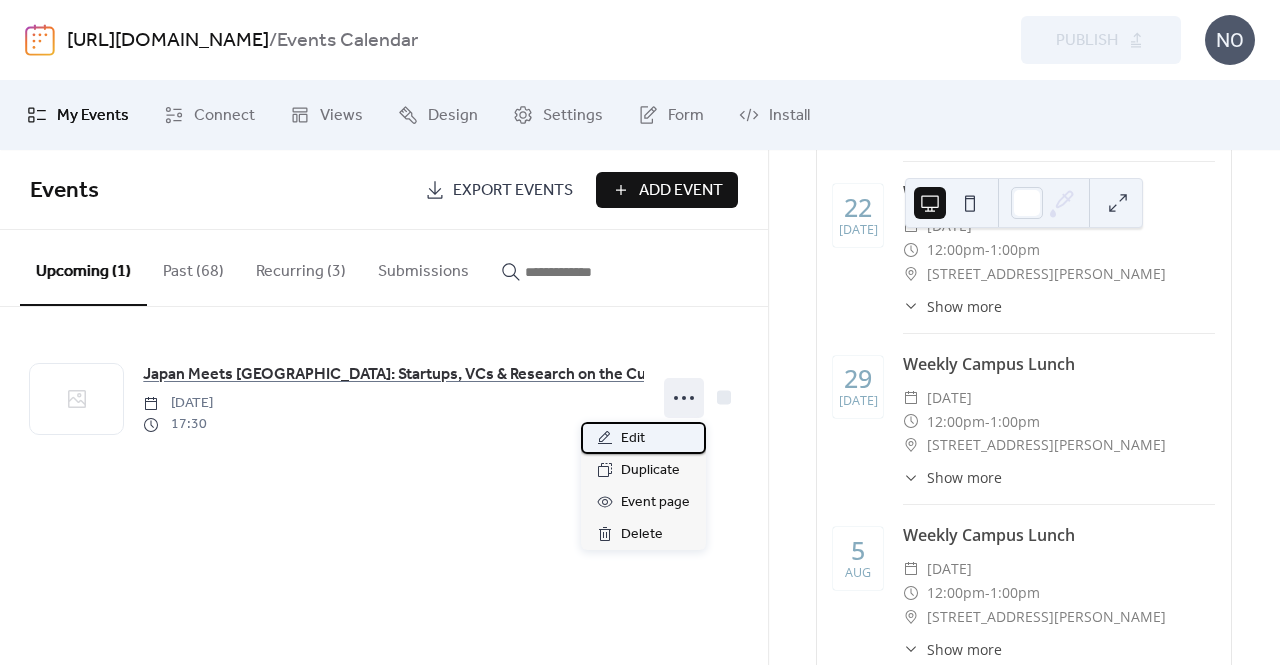 click on "Edit" at bounding box center [633, 439] 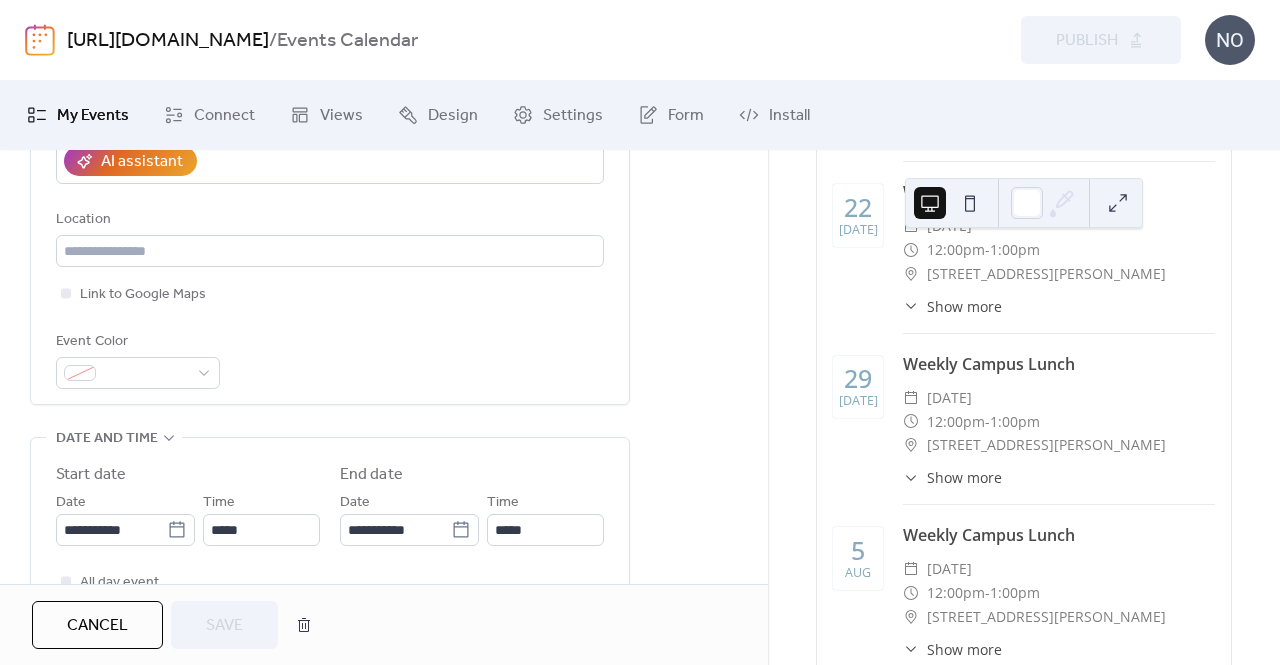 scroll, scrollTop: 400, scrollLeft: 0, axis: vertical 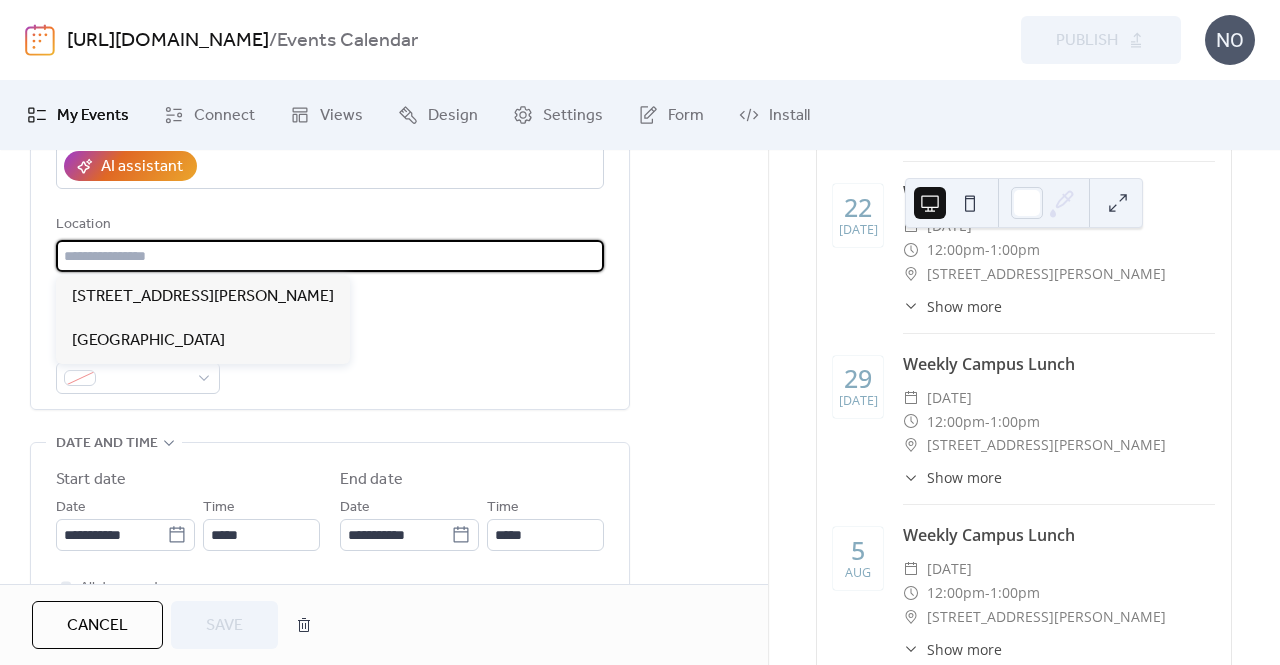 click at bounding box center [330, 256] 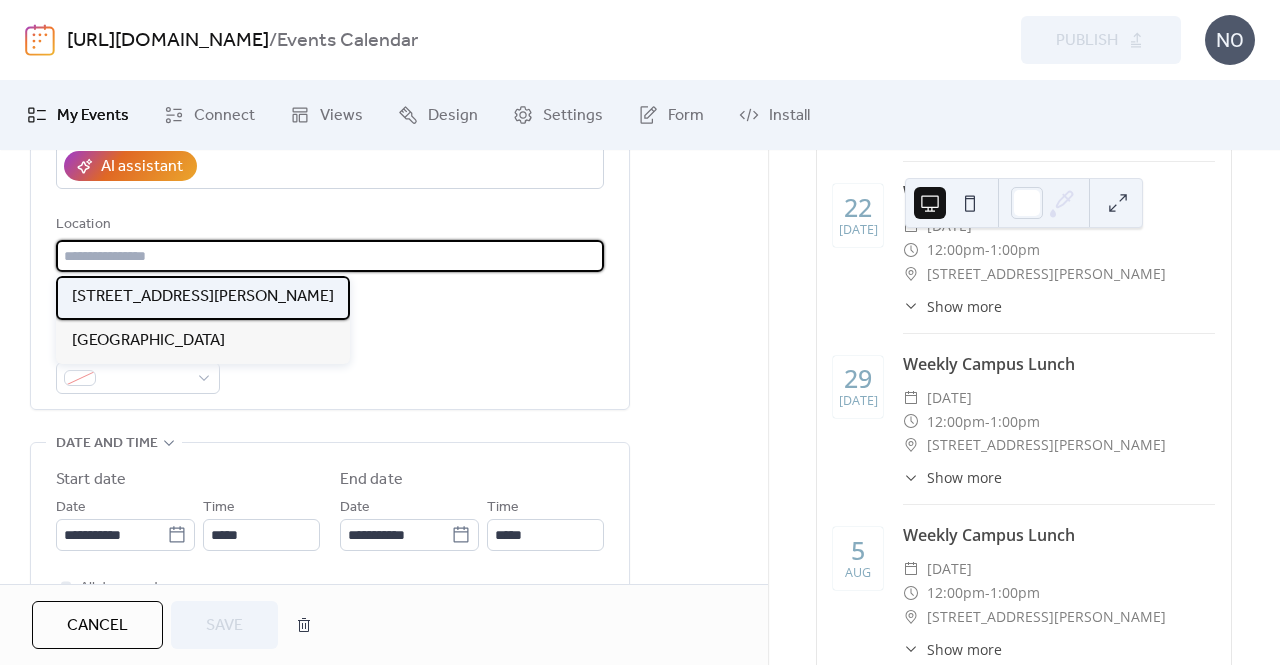 click on "214 Homer Avenue Palo Alto, CA 94301" at bounding box center [203, 297] 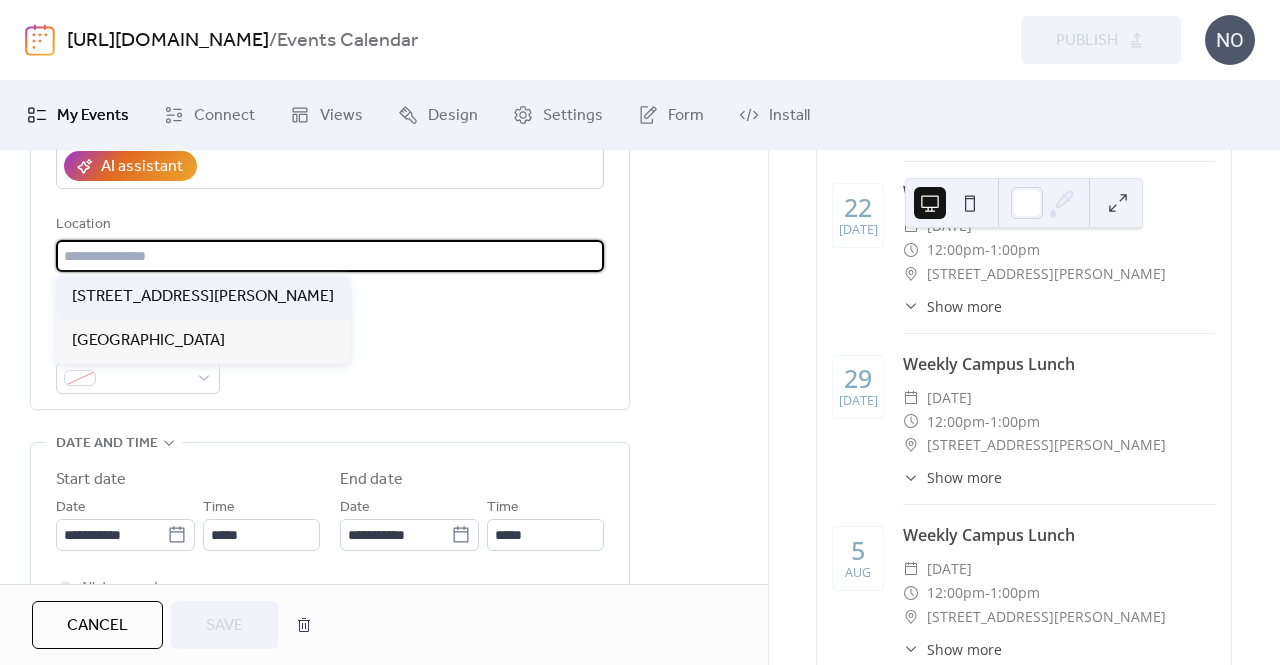 type on "**********" 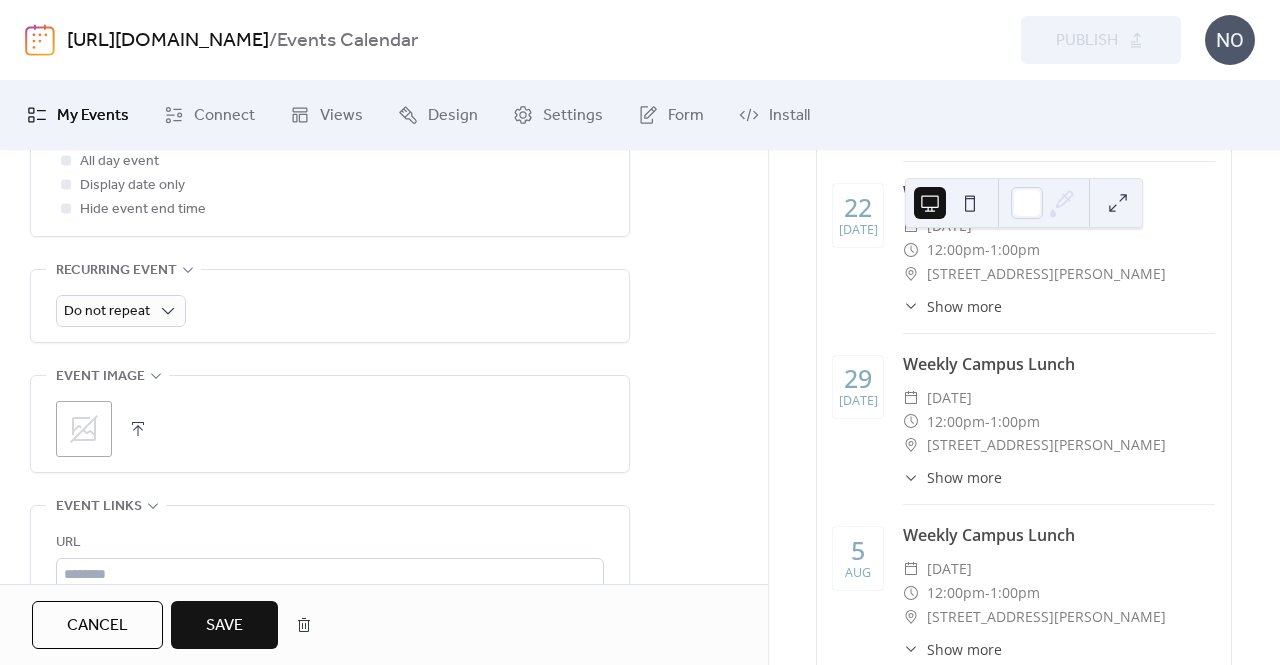 scroll, scrollTop: 900, scrollLeft: 0, axis: vertical 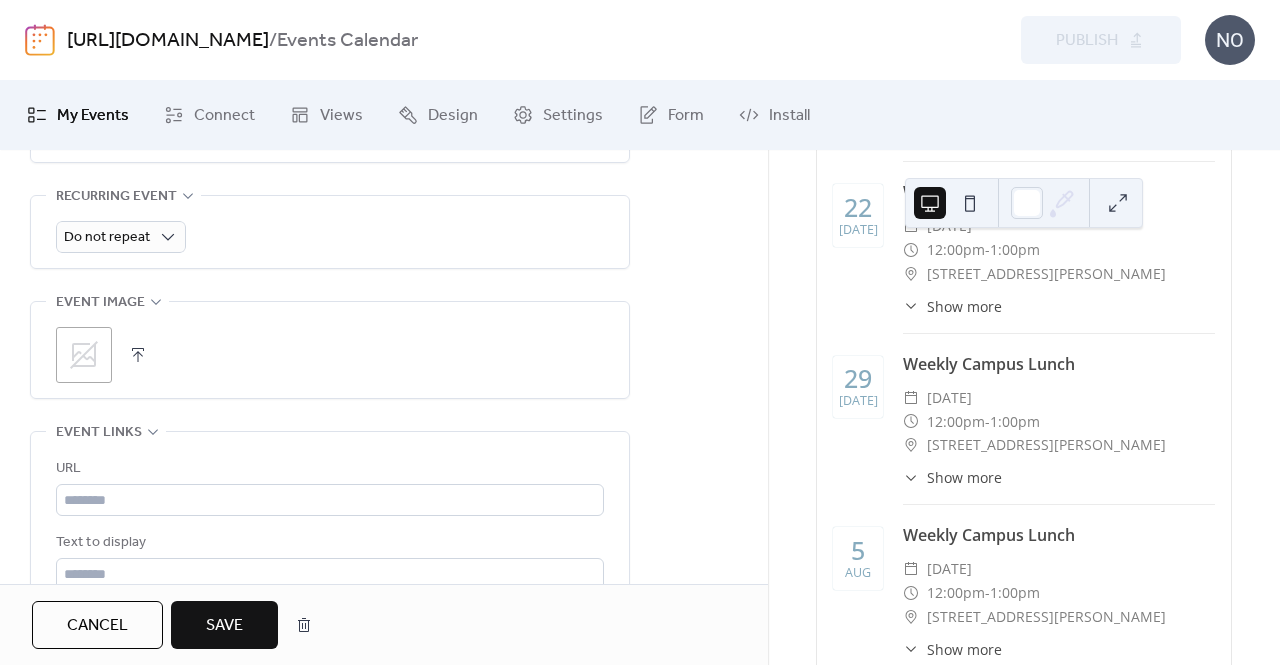 click 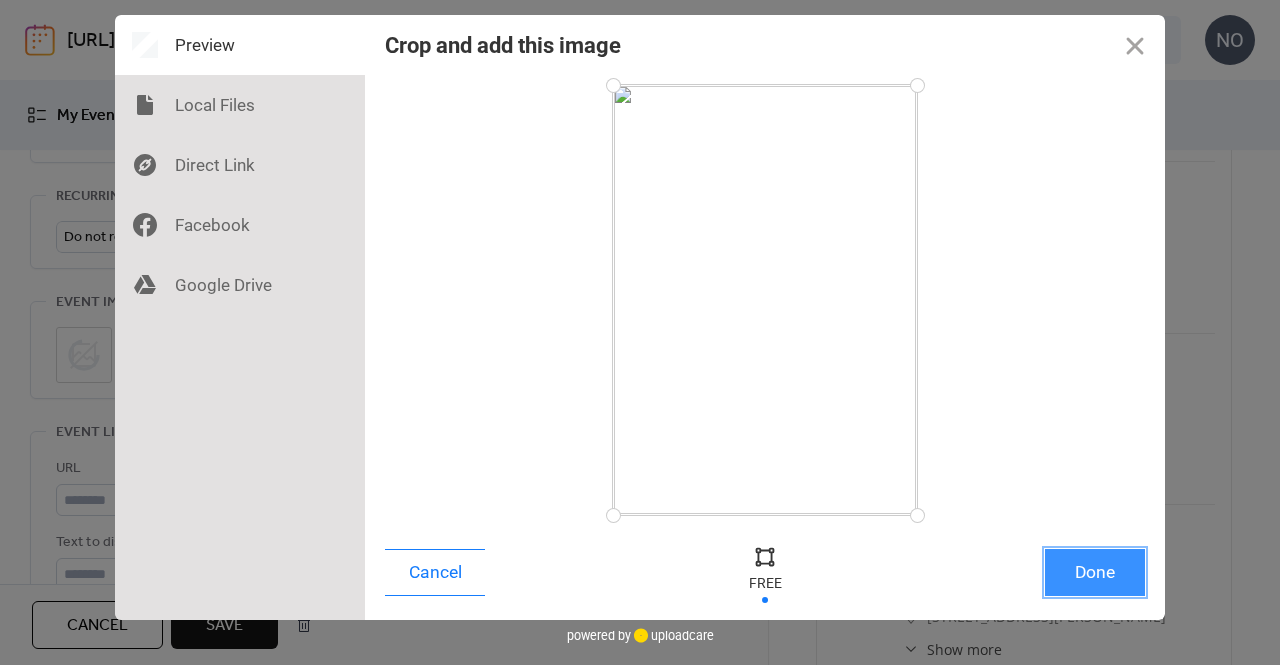 click on "Done" at bounding box center [1095, 572] 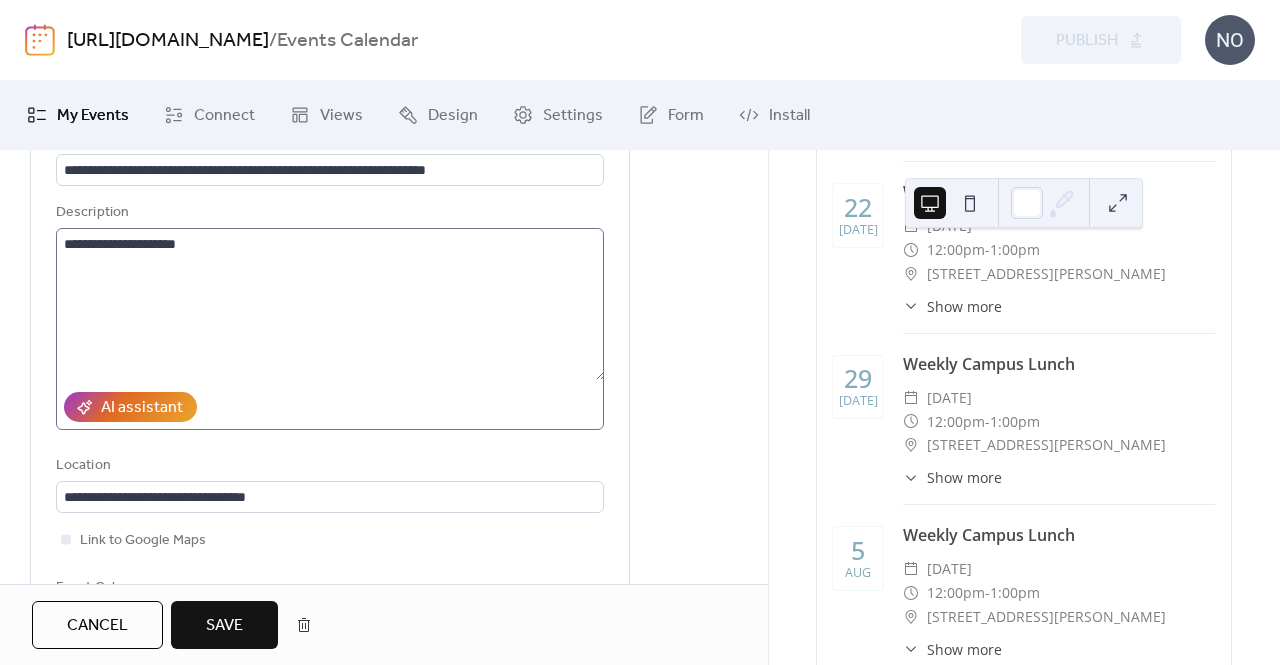 scroll, scrollTop: 128, scrollLeft: 0, axis: vertical 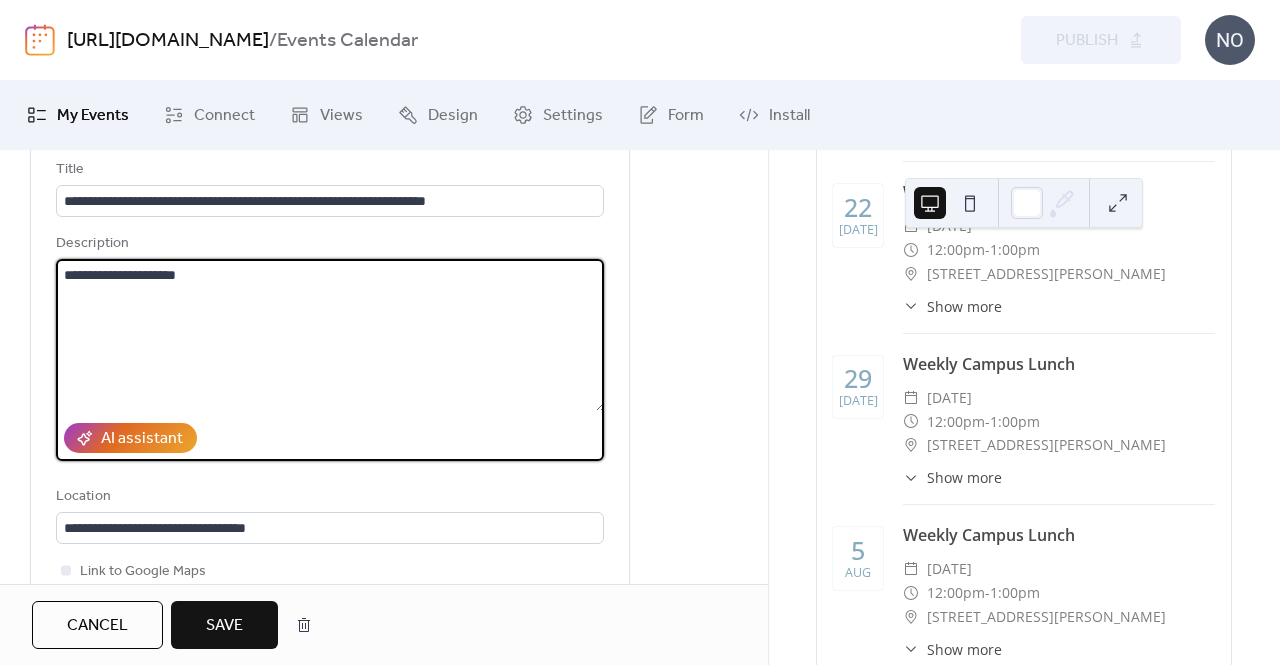 drag, startPoint x: 177, startPoint y: 276, endPoint x: 0, endPoint y: 269, distance: 177.13837 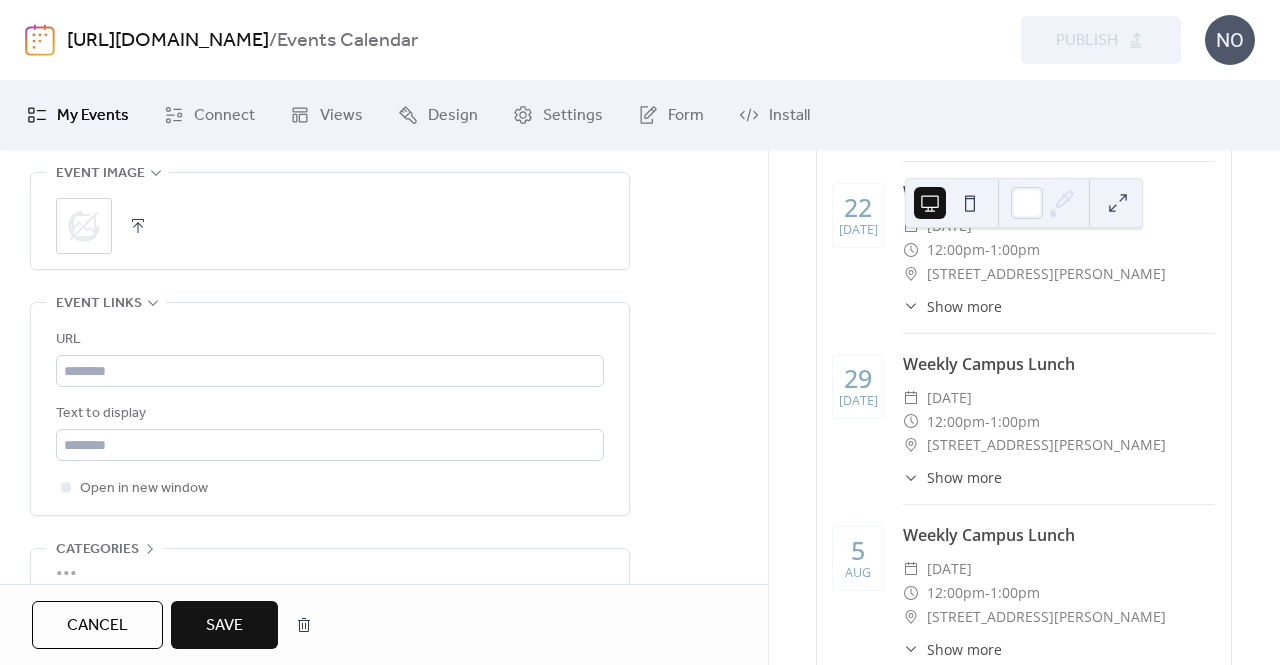 scroll, scrollTop: 1128, scrollLeft: 0, axis: vertical 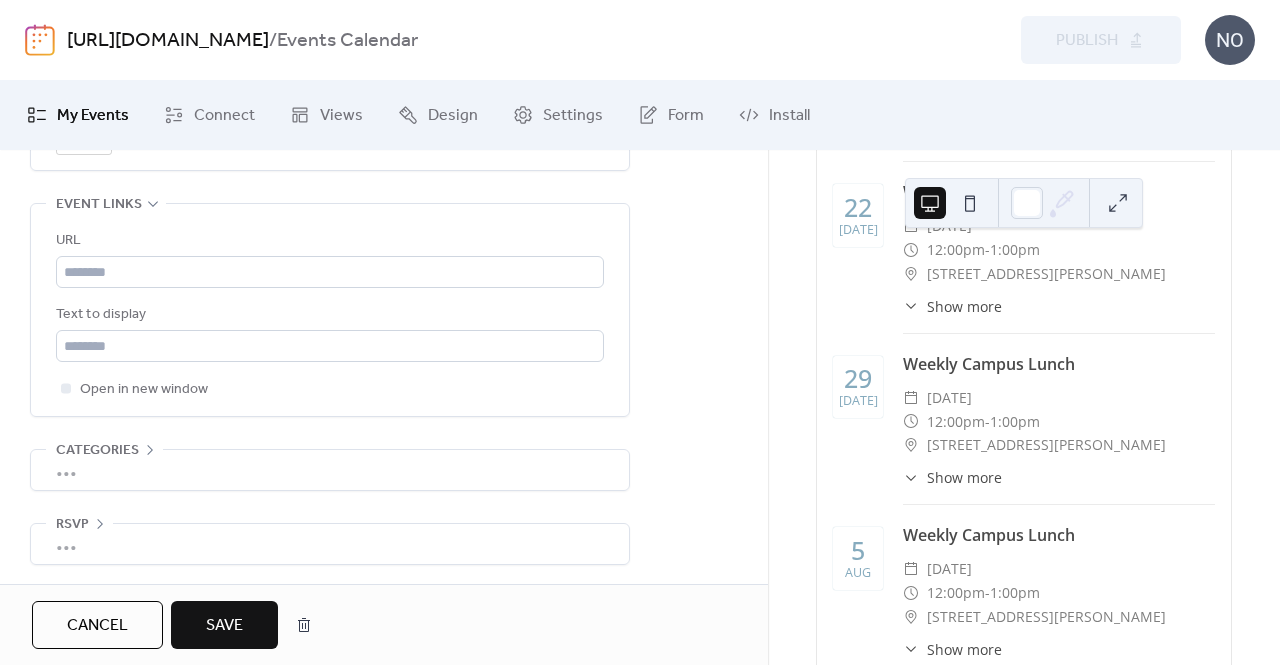 type on "**********" 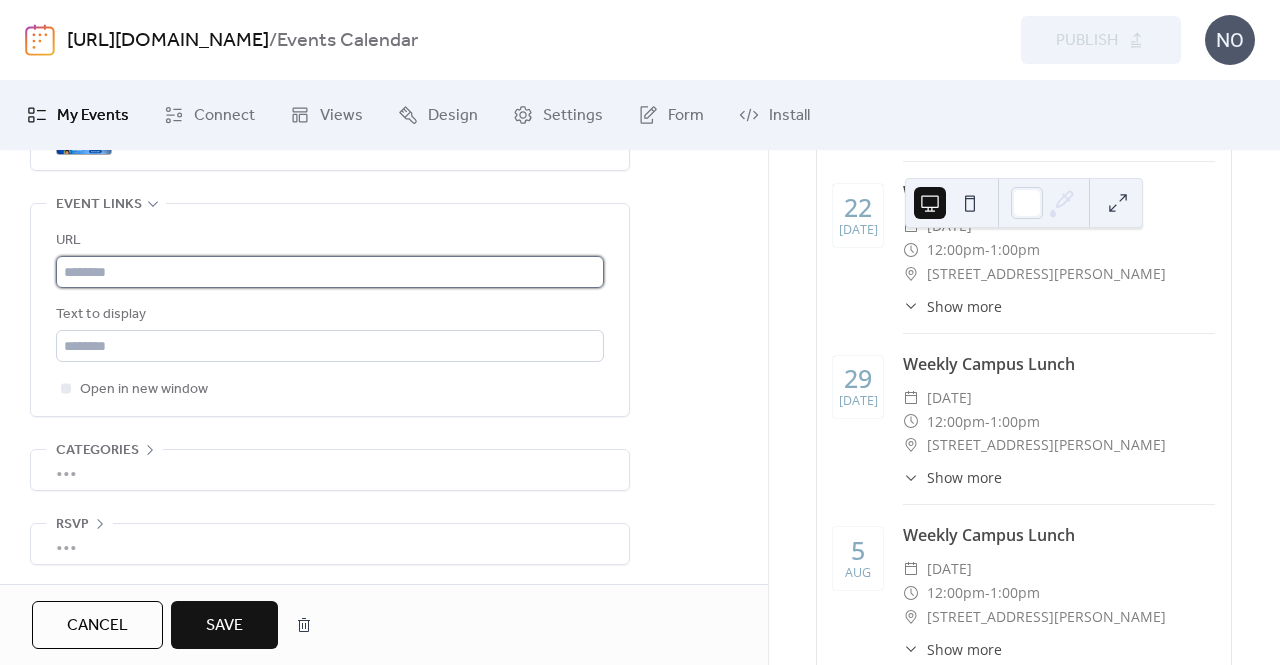 click at bounding box center (330, 272) 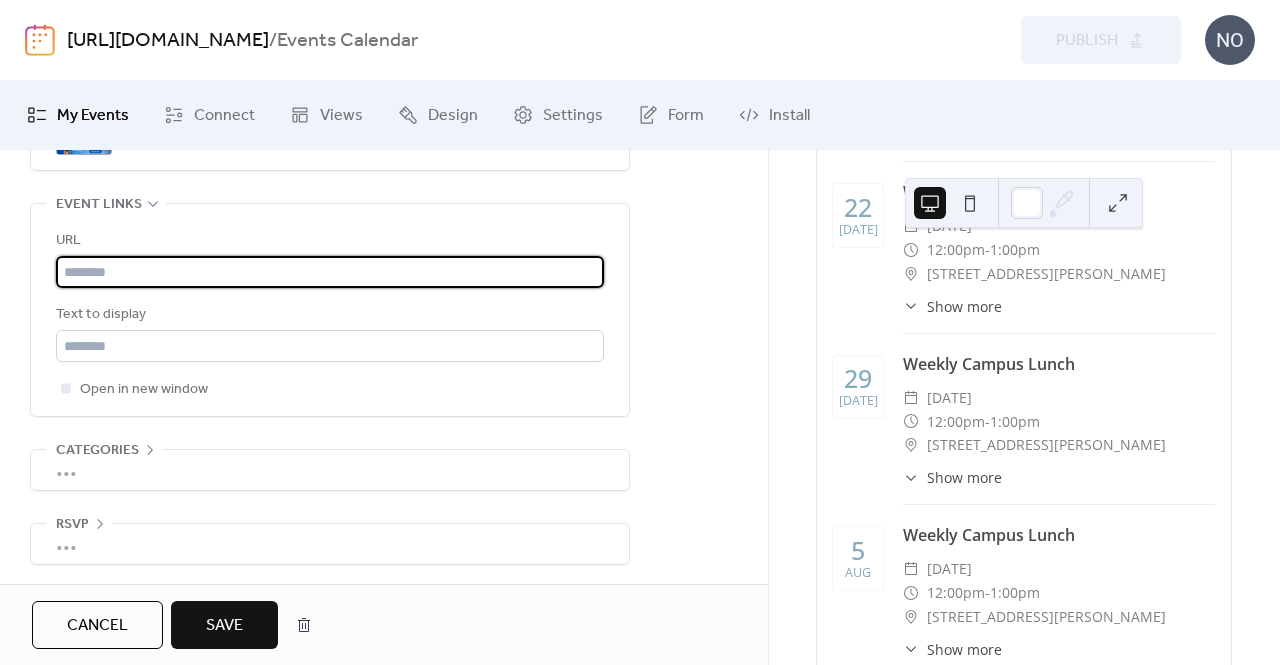 paste on "**********" 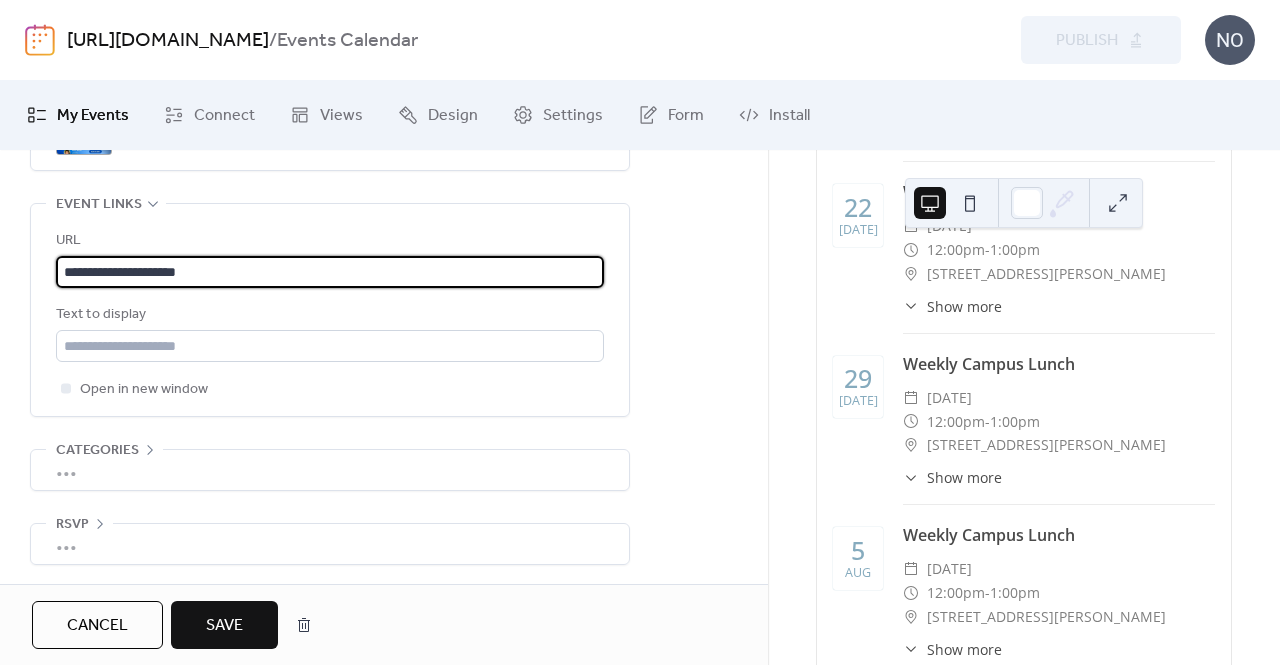 type on "**********" 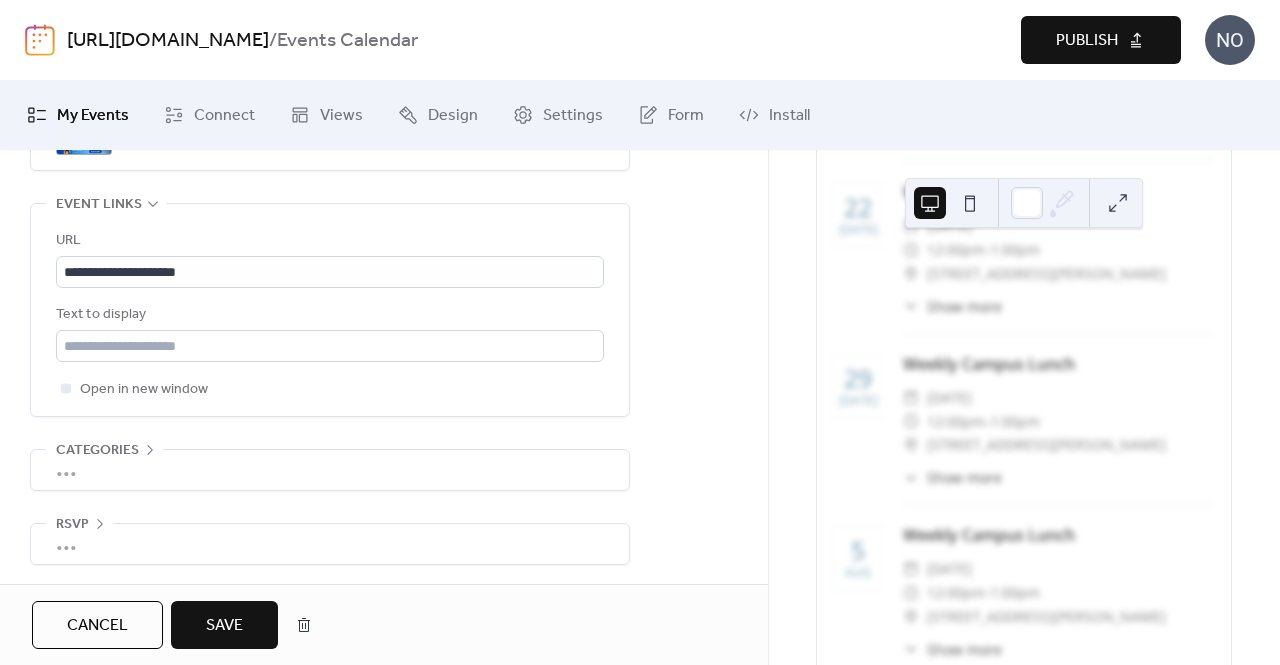 scroll, scrollTop: 747, scrollLeft: 0, axis: vertical 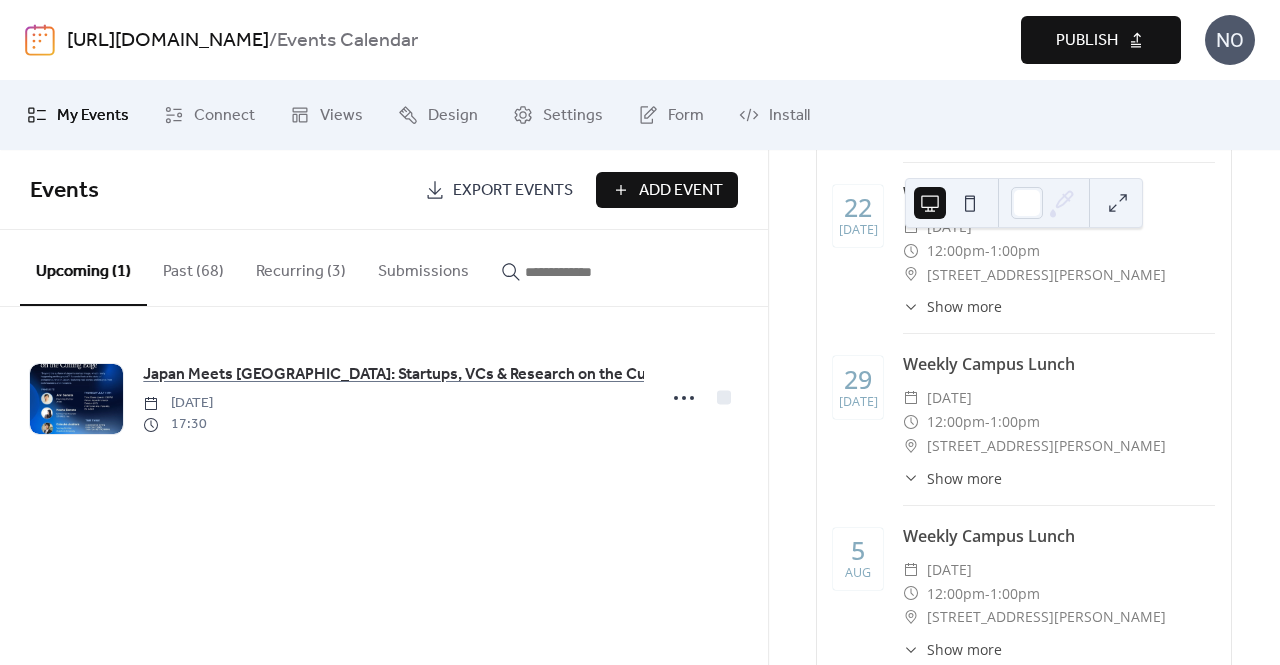 click on "Publish" at bounding box center (1101, 40) 